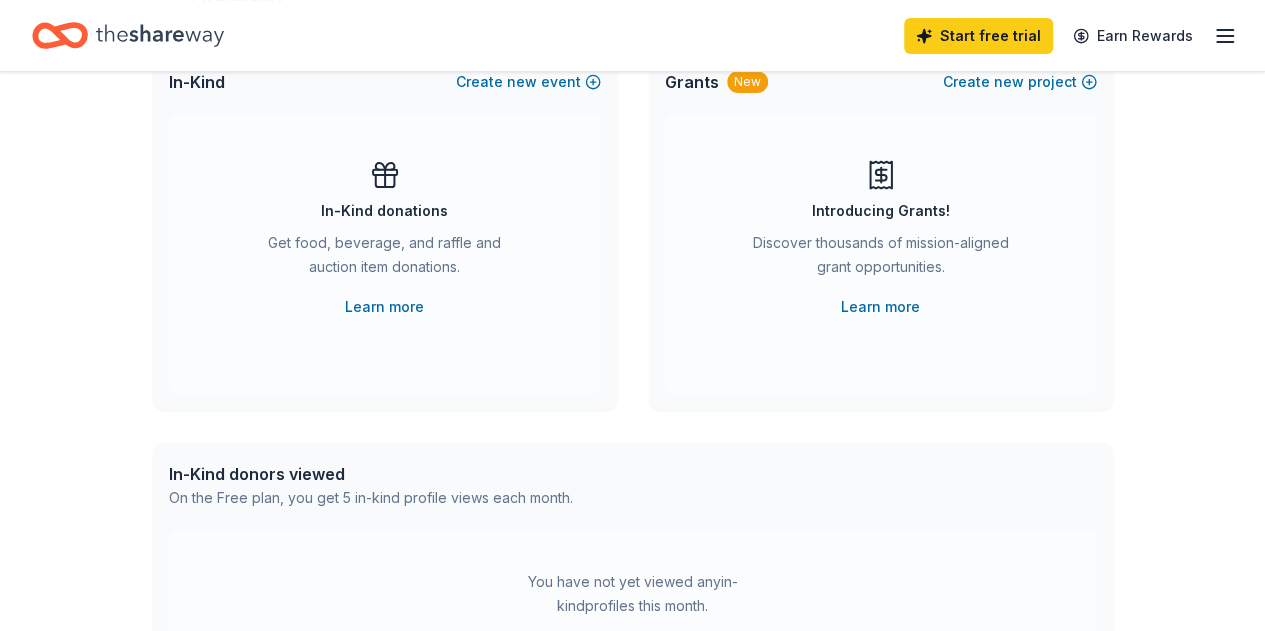 scroll, scrollTop: 0, scrollLeft: 0, axis: both 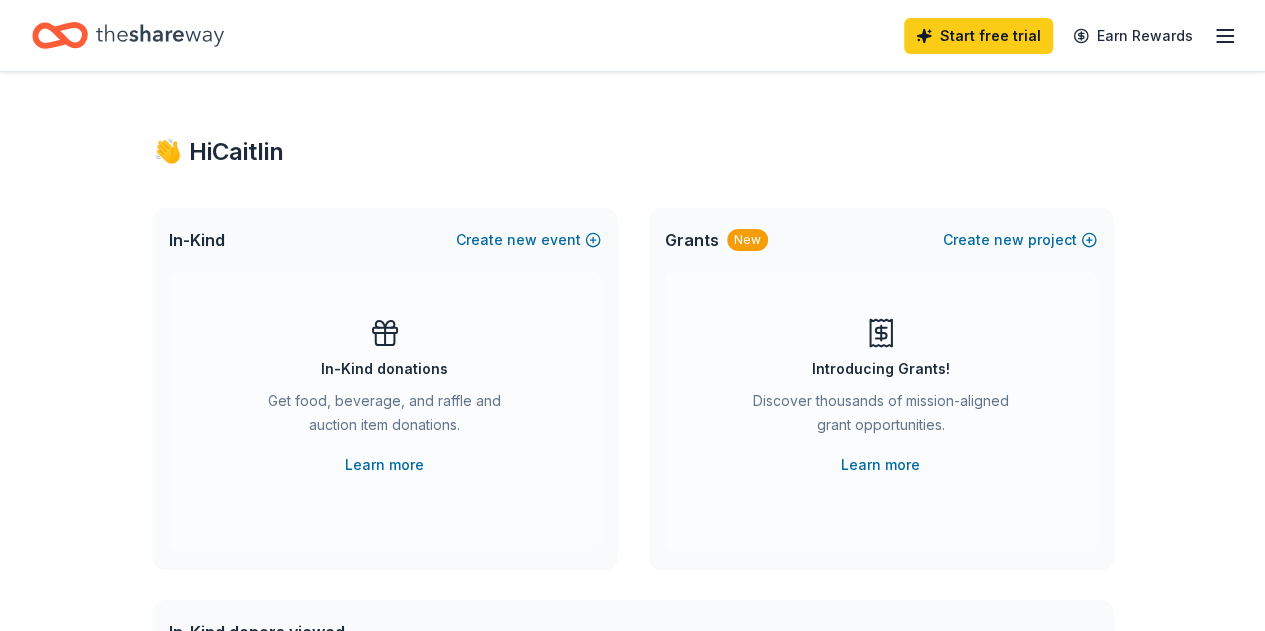 click 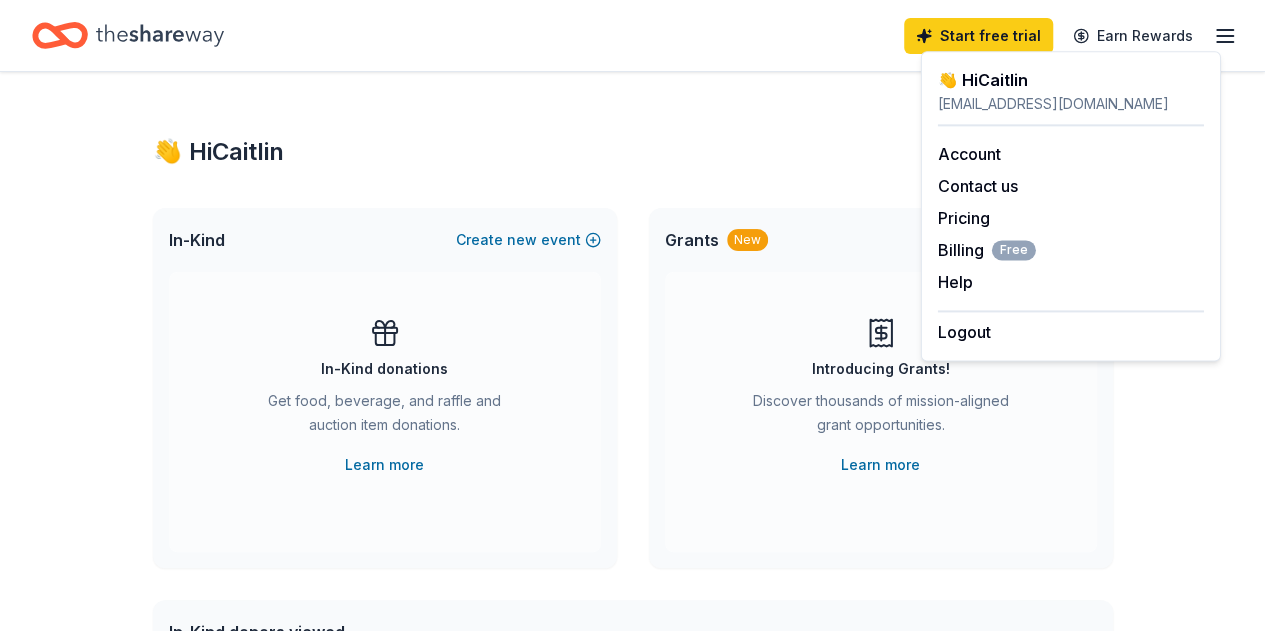 click on "Start free  trial Earn Rewards" at bounding box center [1070, 35] 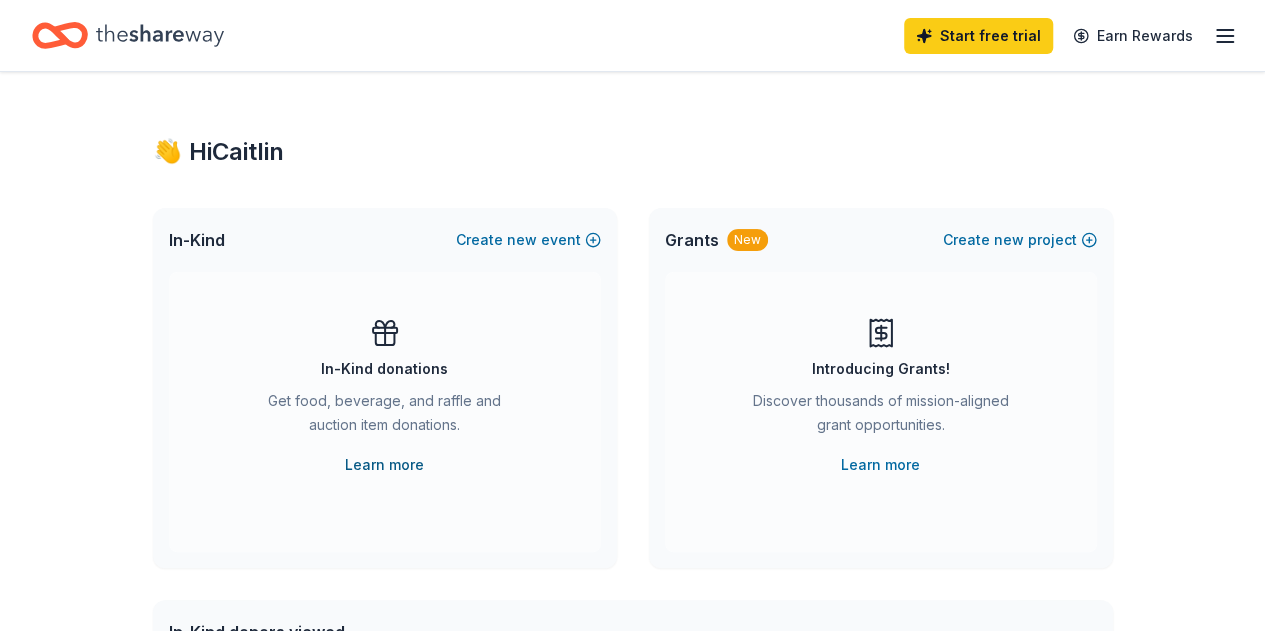 click on "Learn more" at bounding box center [384, 465] 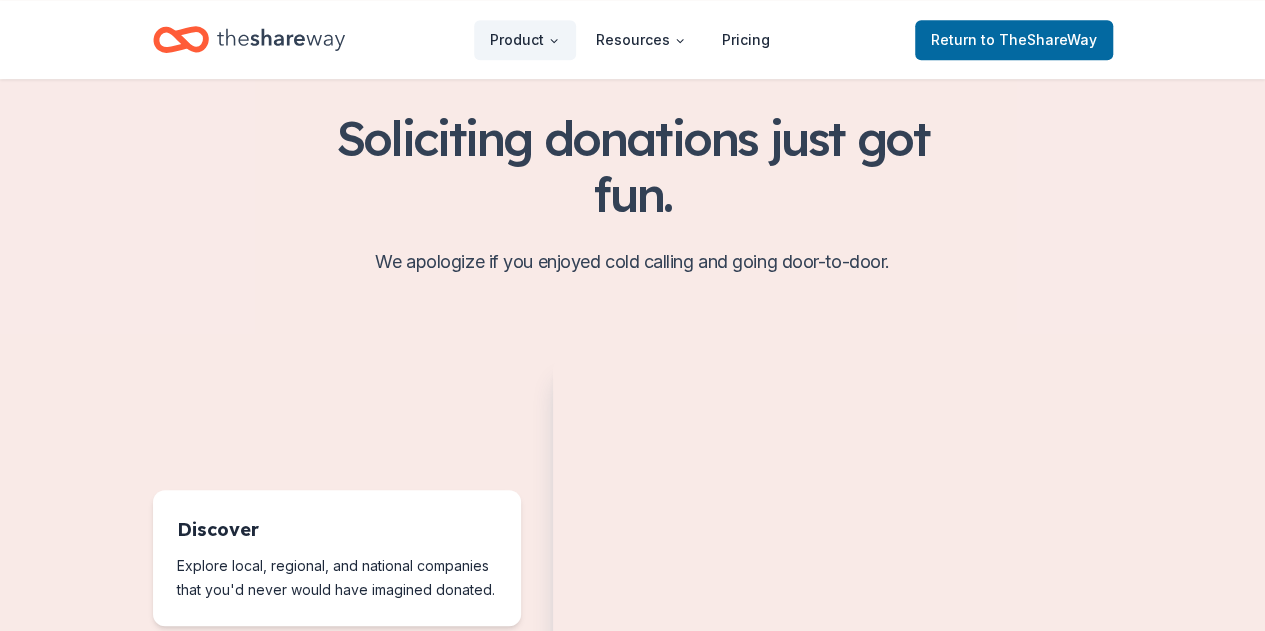 scroll, scrollTop: 600, scrollLeft: 0, axis: vertical 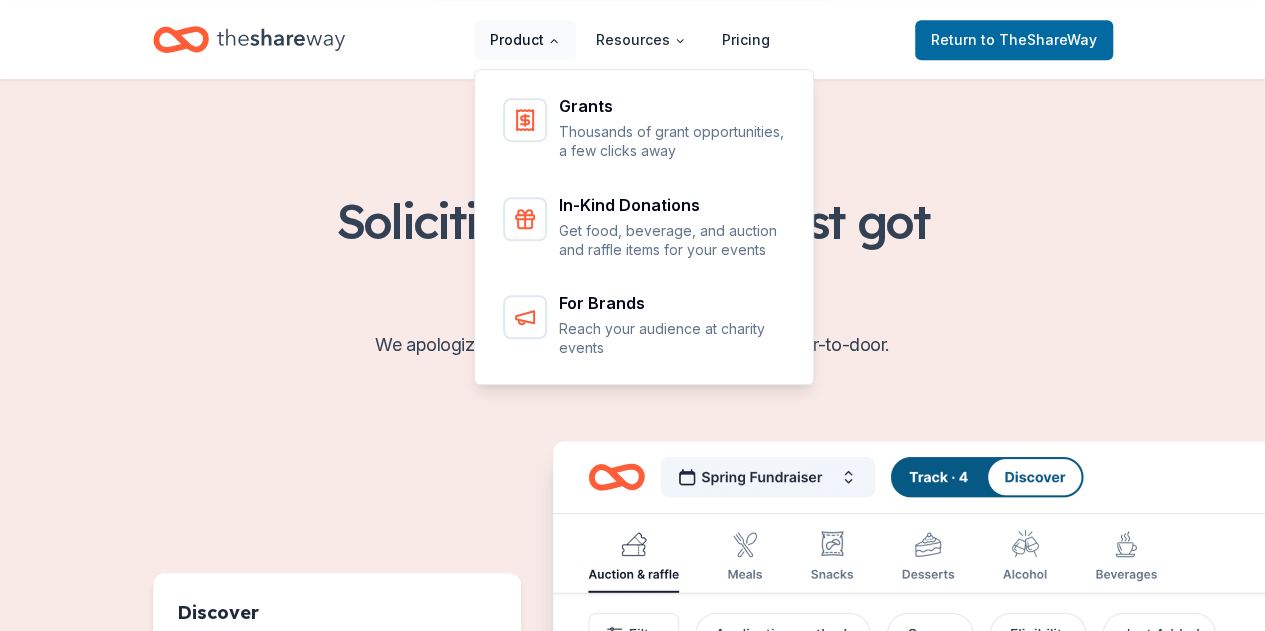 click 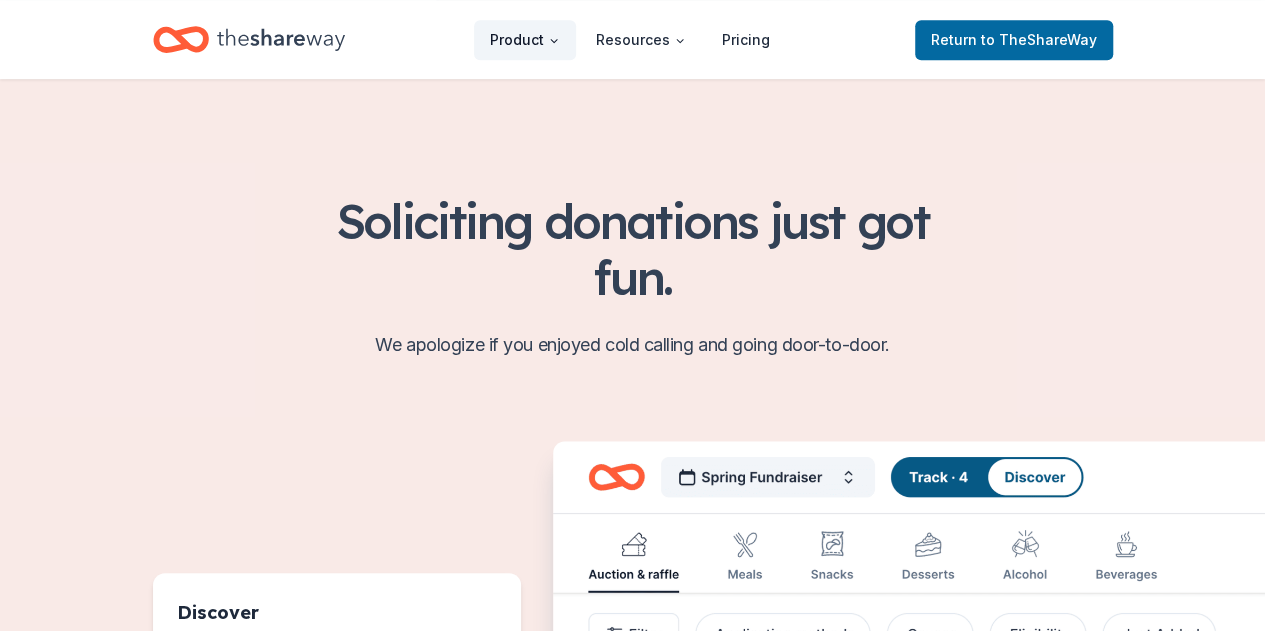 click 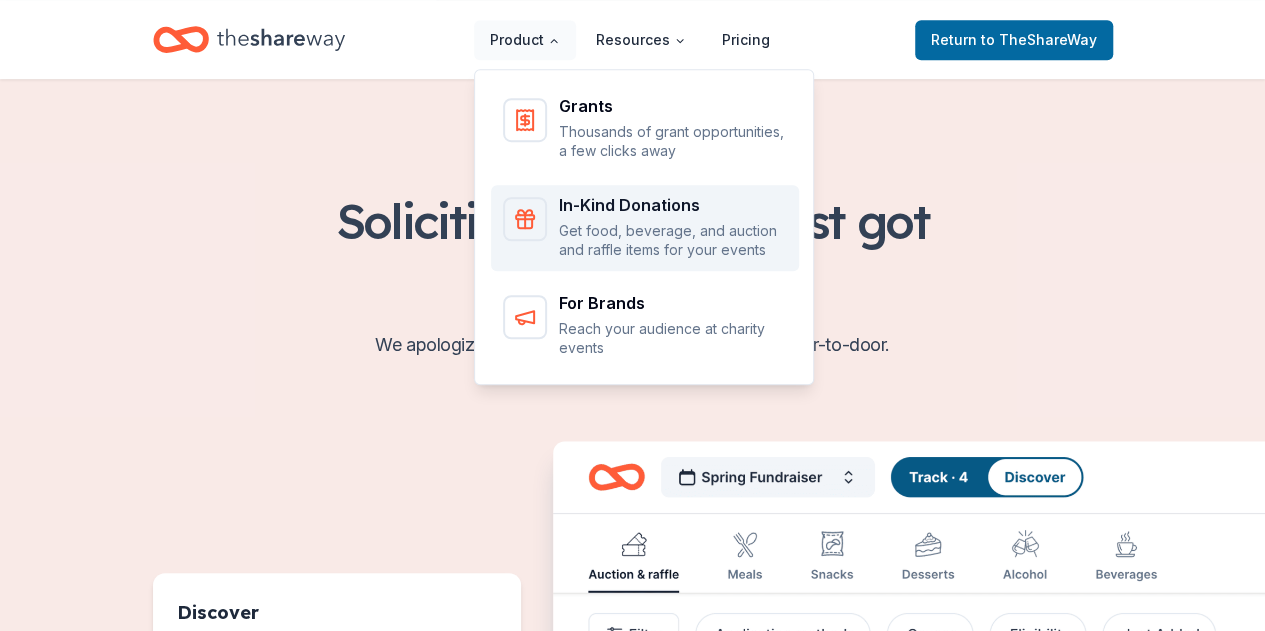 click on "In-Kind Donations" at bounding box center [673, 205] 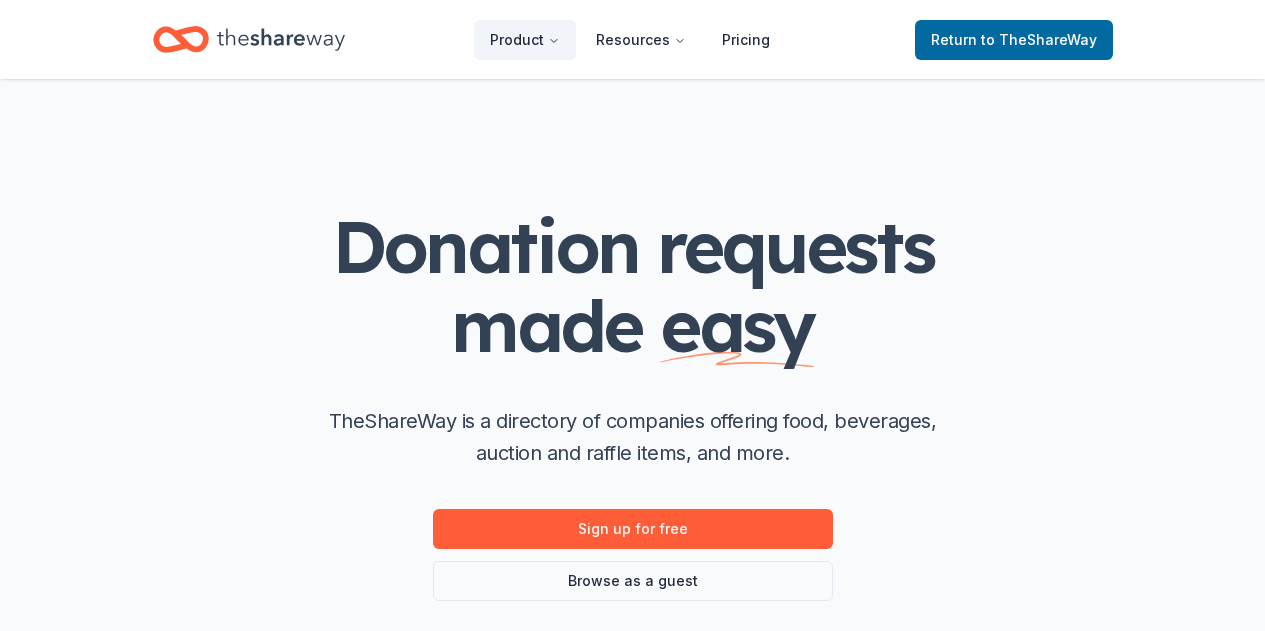 scroll, scrollTop: 0, scrollLeft: 0, axis: both 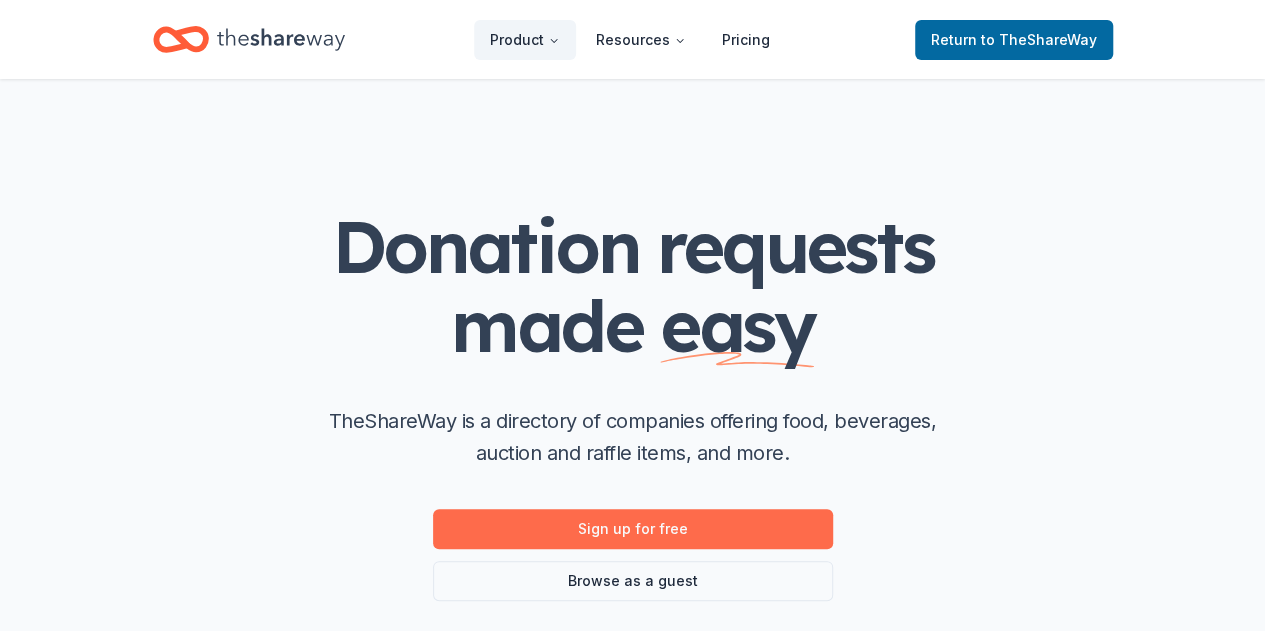 click on "Sign up for free" at bounding box center [633, 529] 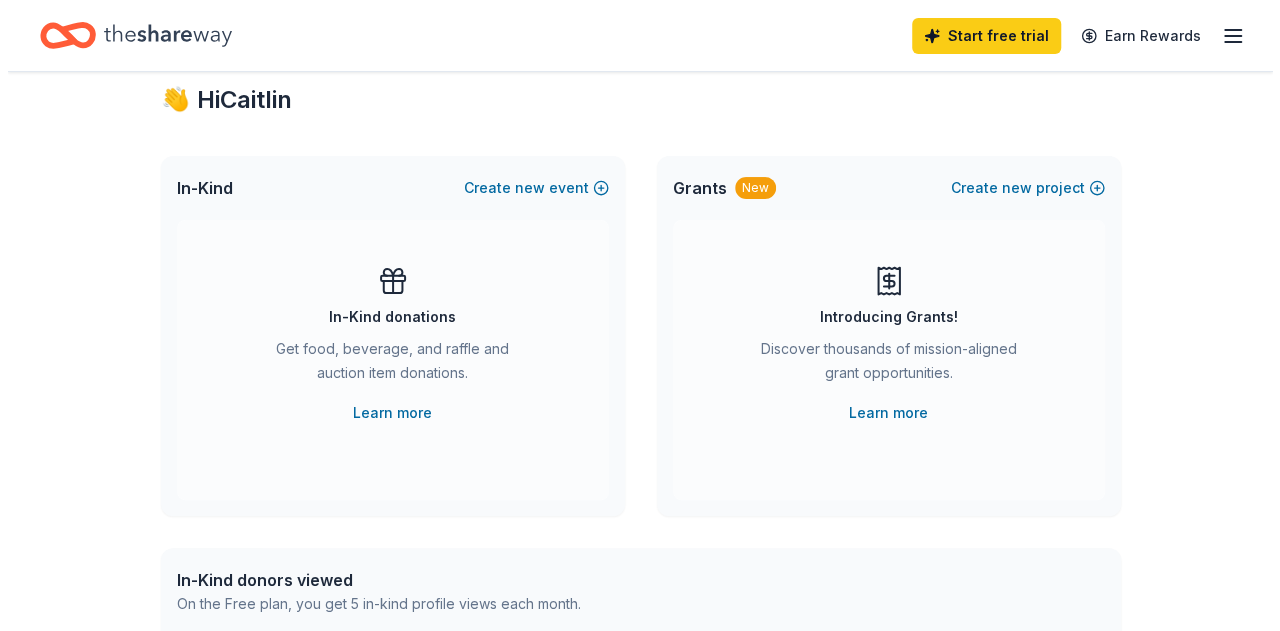 scroll, scrollTop: 0, scrollLeft: 0, axis: both 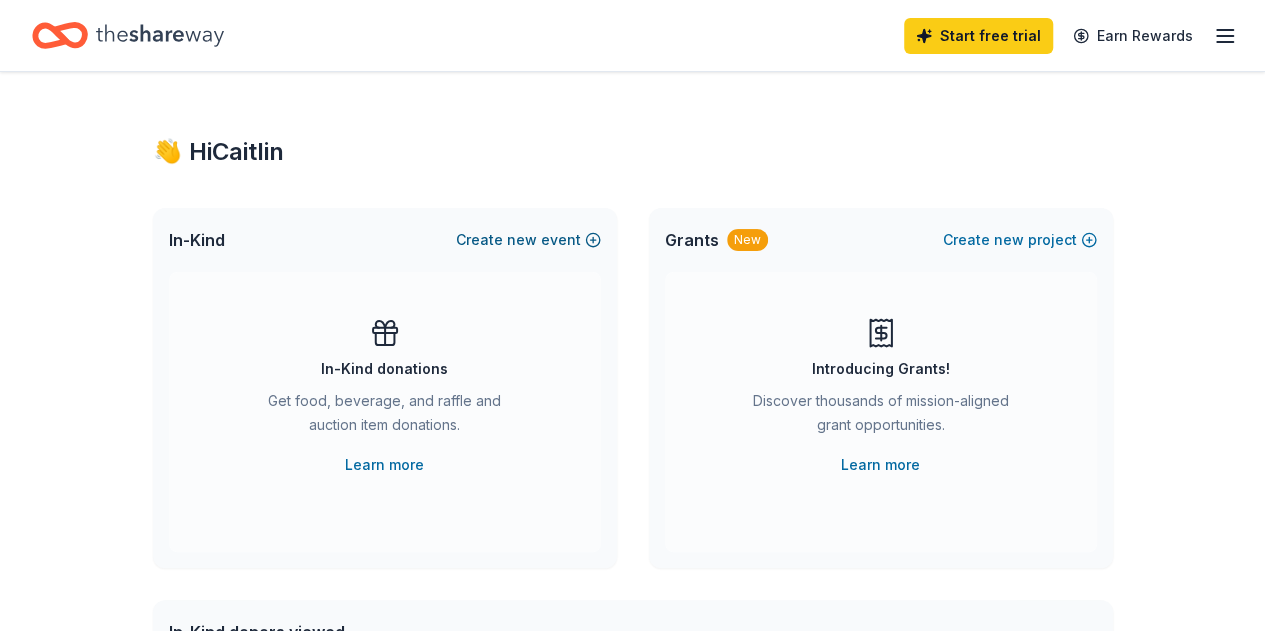 click on "Create  new  event" at bounding box center (528, 240) 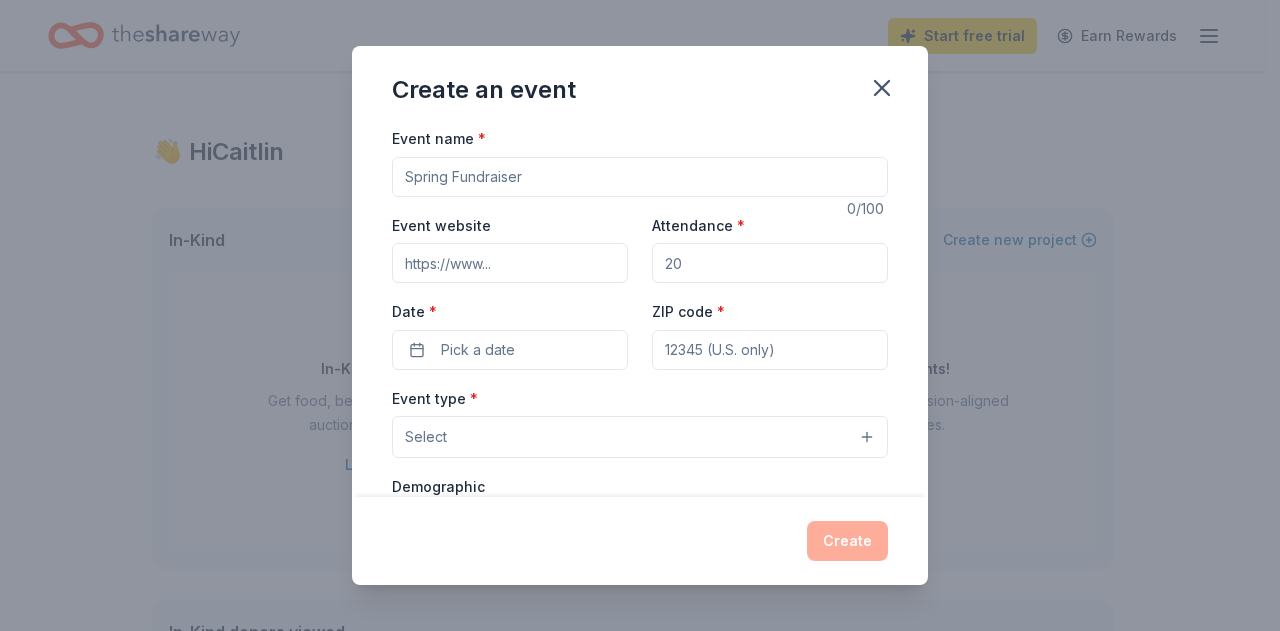 click on "Event name *" at bounding box center [640, 177] 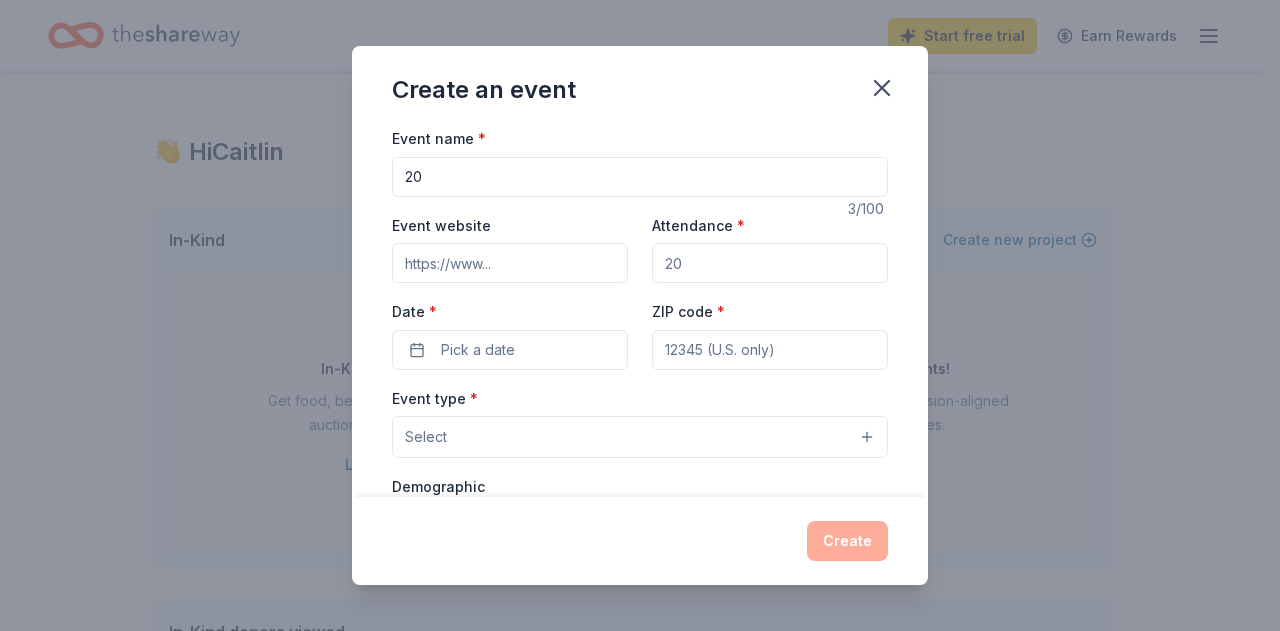 type on "2" 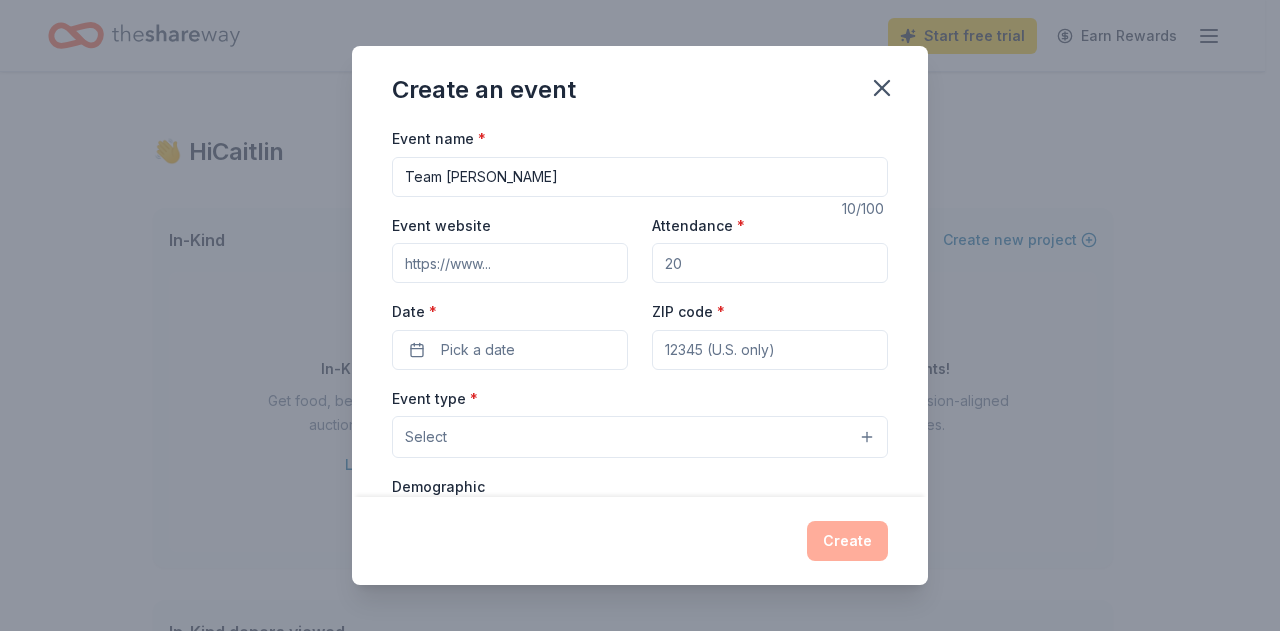 type on "Team [PERSON_NAME]" 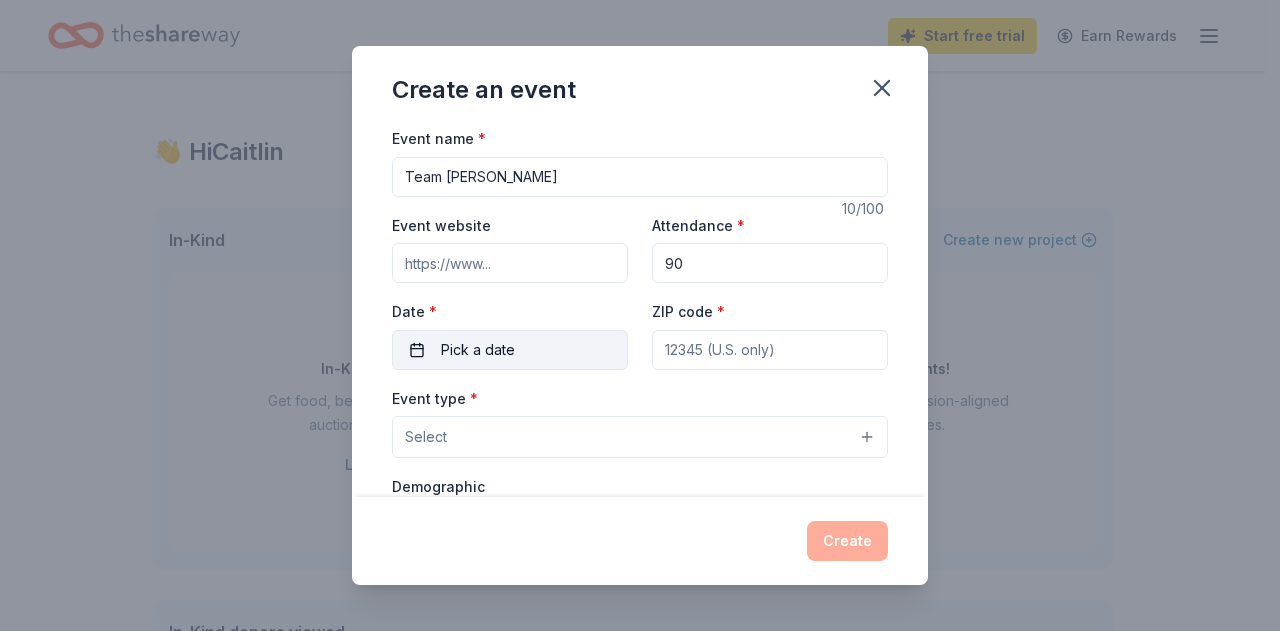 type on "90" 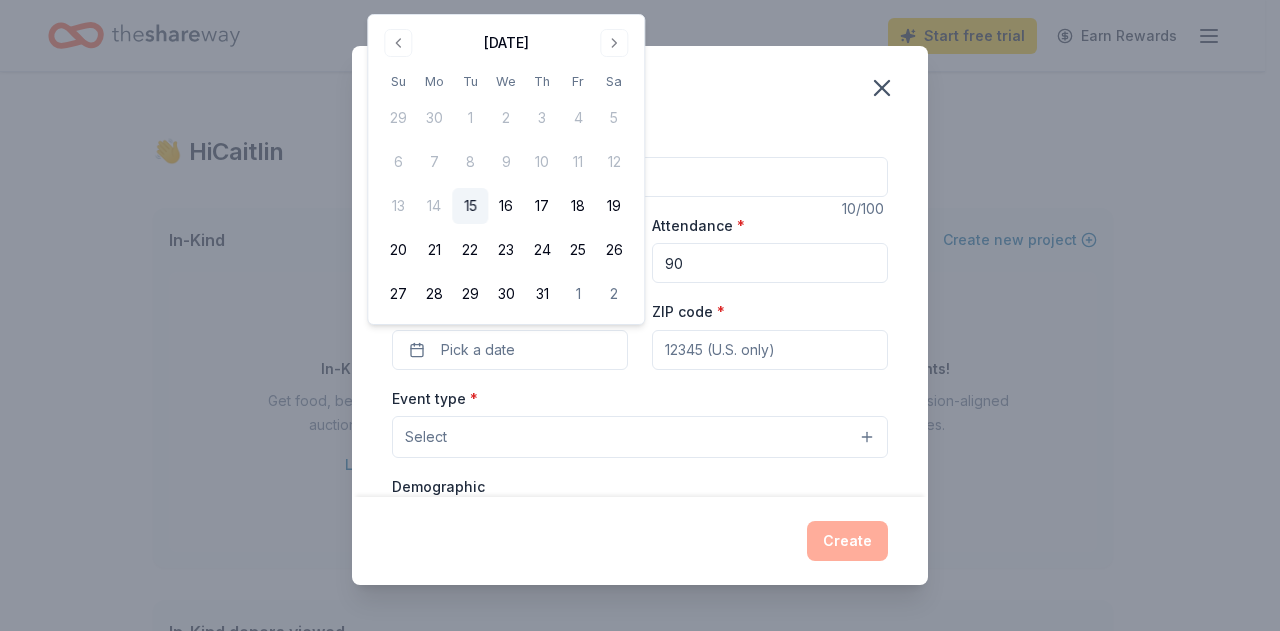 click at bounding box center [614, 43] 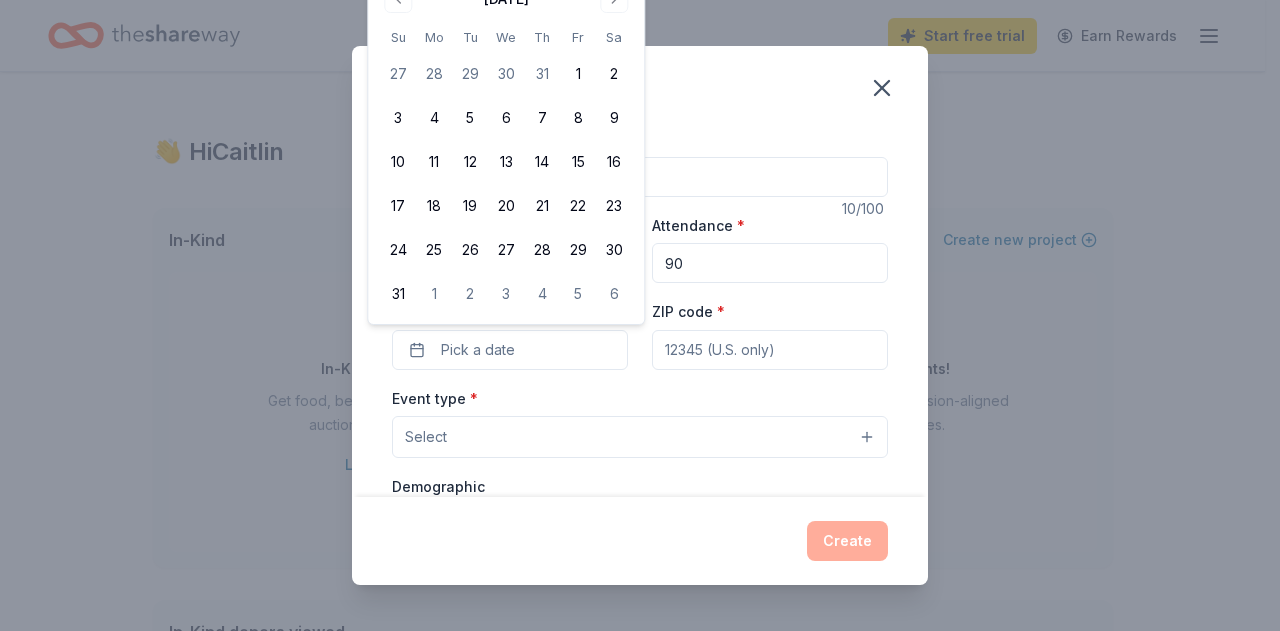 click on "Sa" at bounding box center (614, 37) 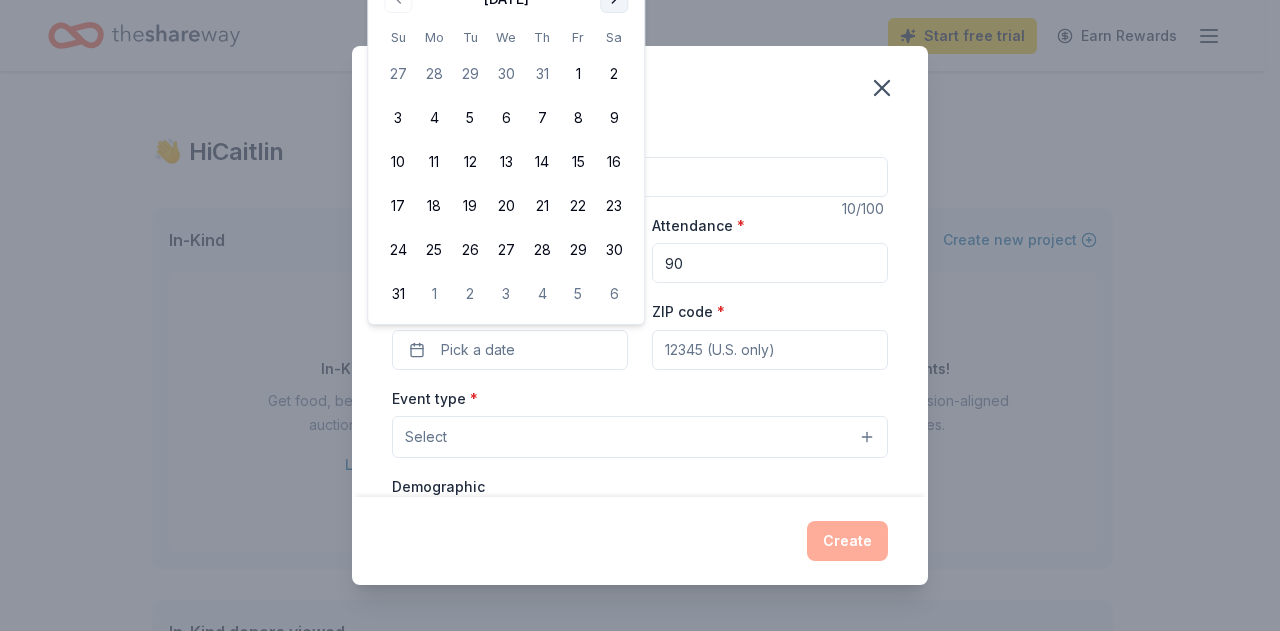 click at bounding box center (614, -1) 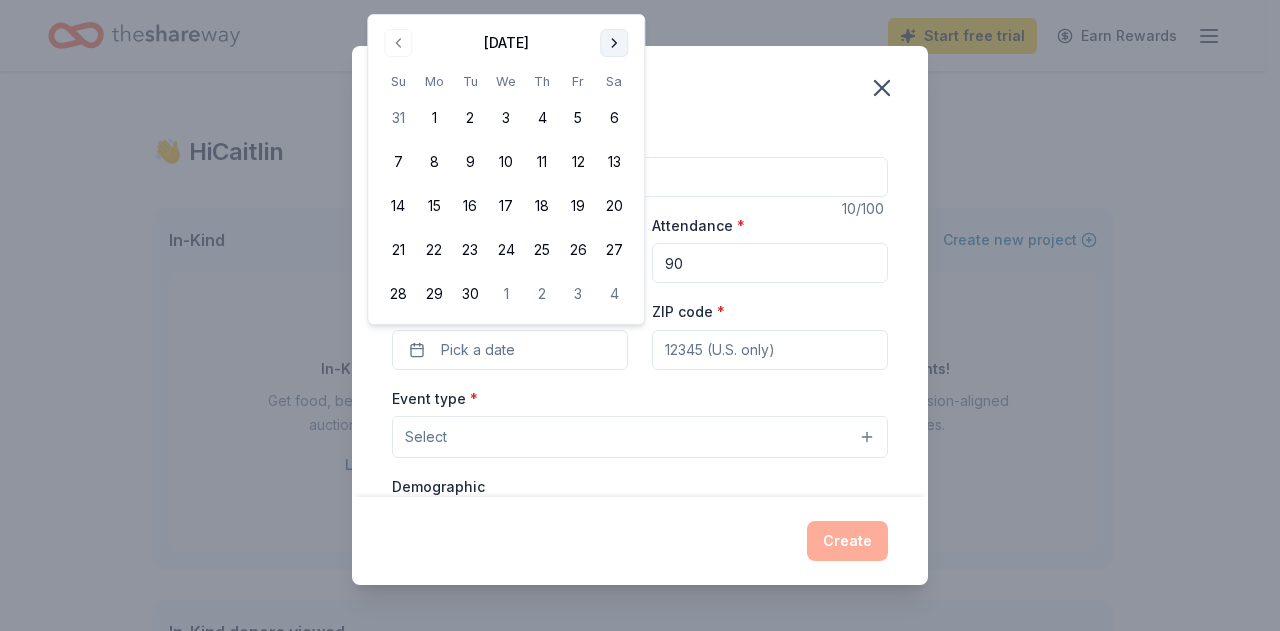 click at bounding box center (614, 43) 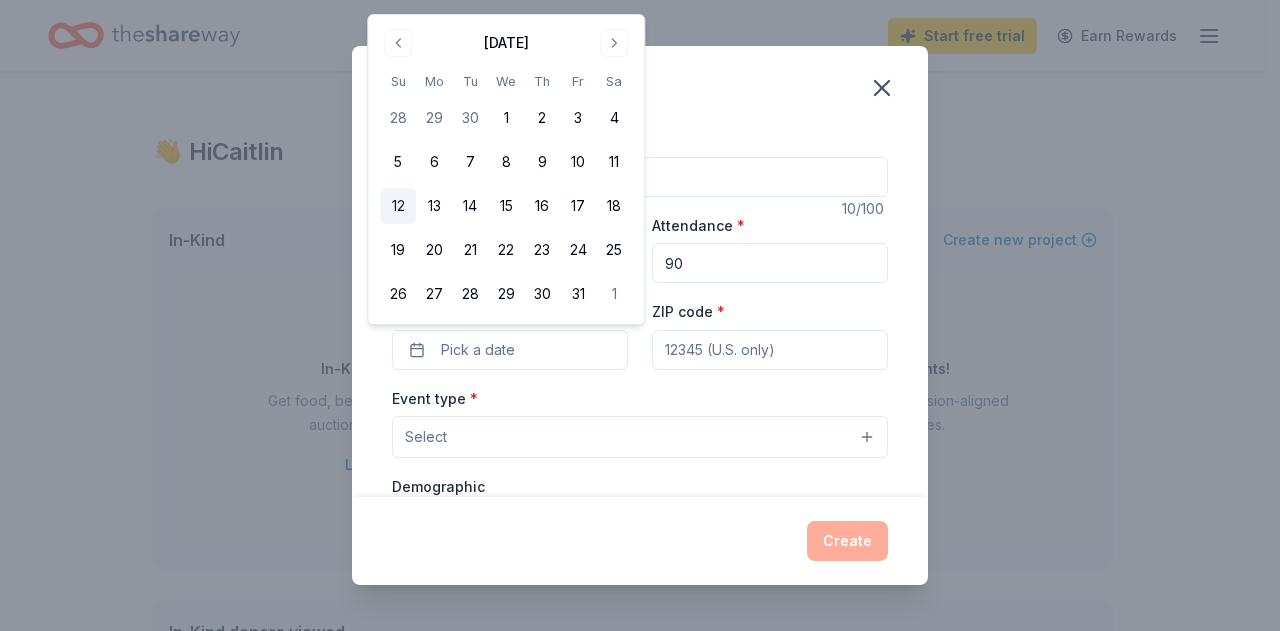 click on "12" at bounding box center [398, 206] 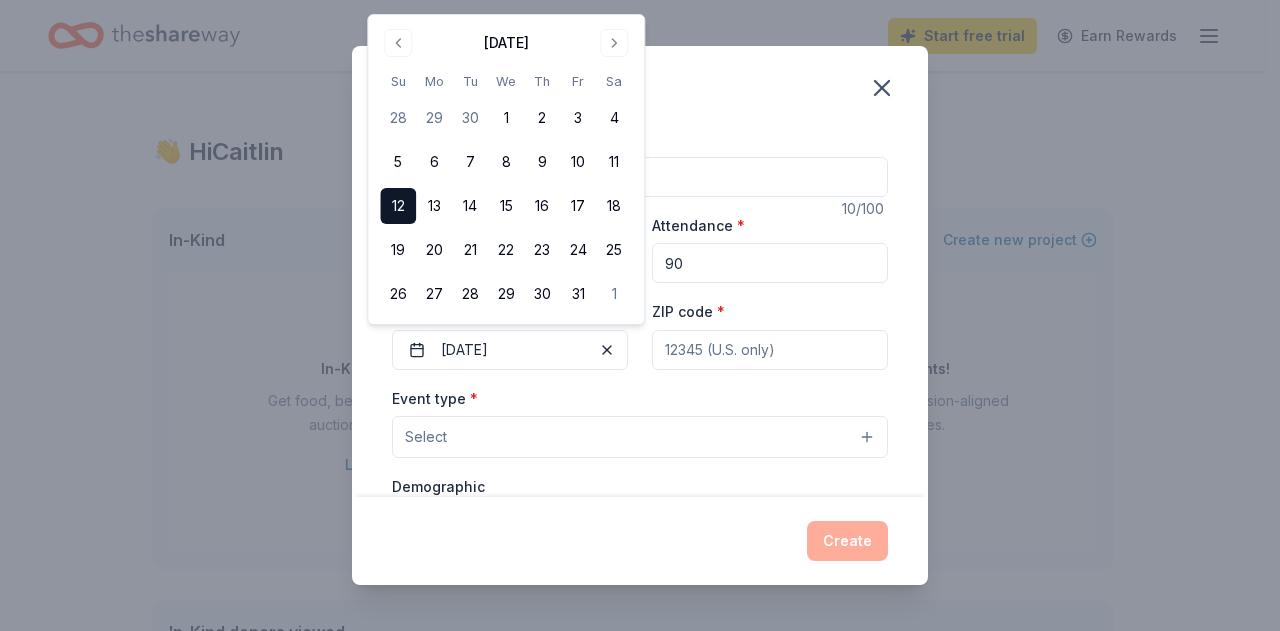 click on "ZIP code *" at bounding box center [770, 350] 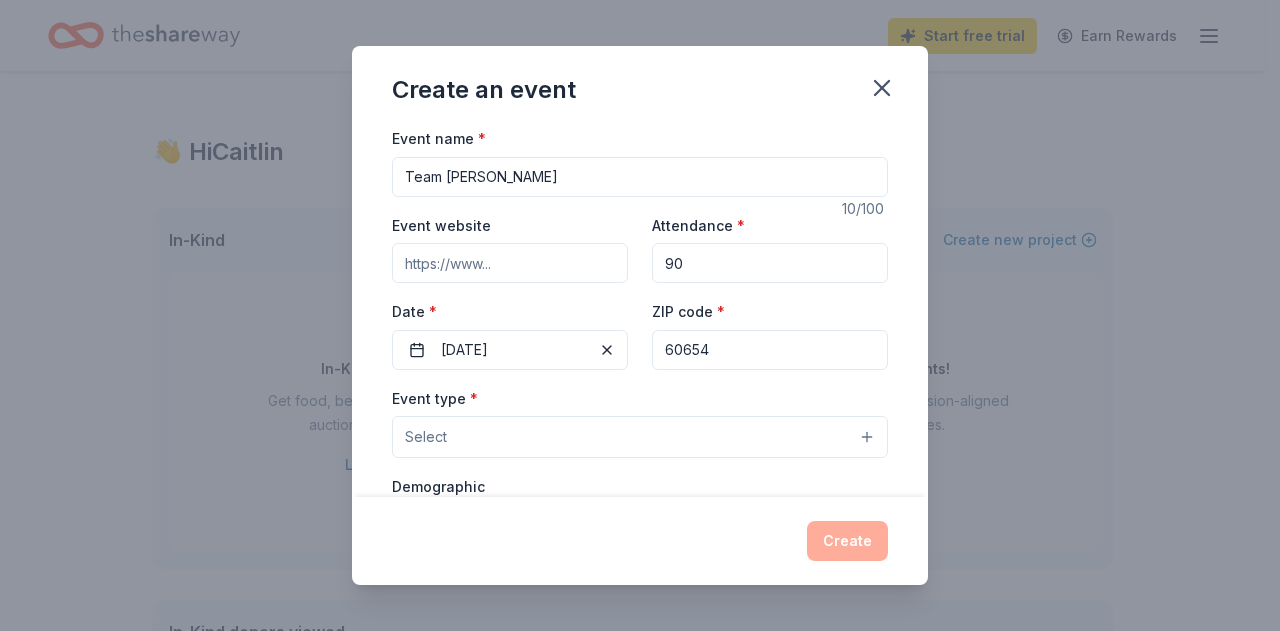 type on "60654" 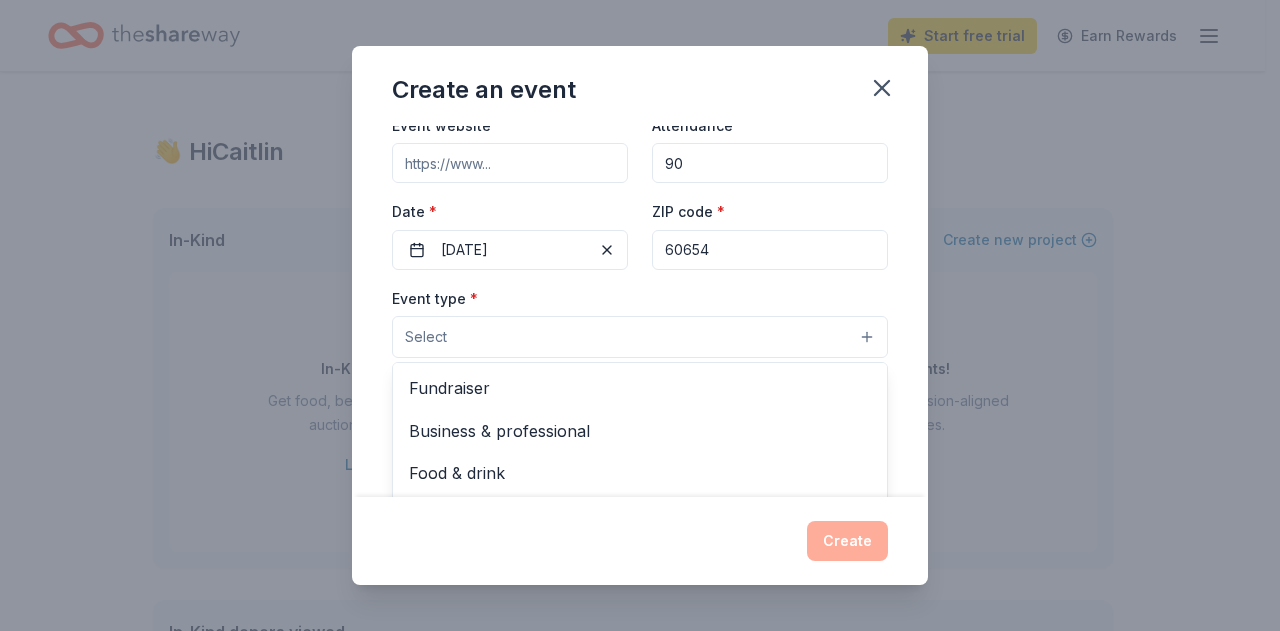 scroll, scrollTop: 200, scrollLeft: 0, axis: vertical 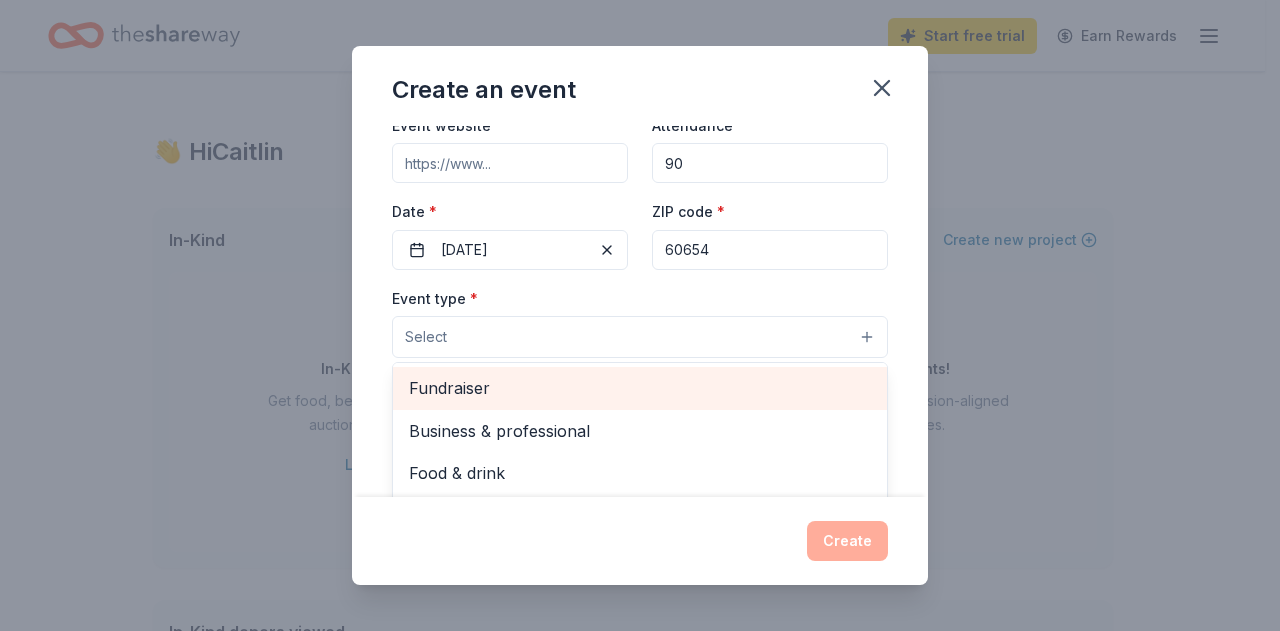 click on "Fundraiser" at bounding box center [640, 388] 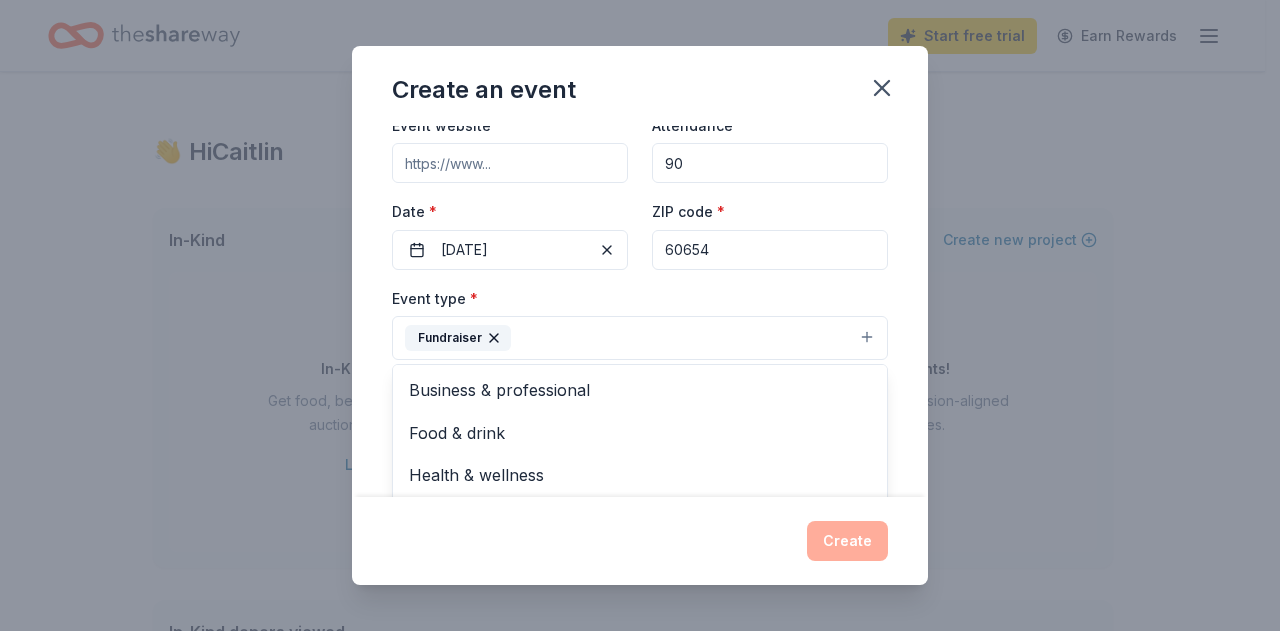 click on "Event type * Fundraiser Business & professional Food & drink Health & wellness Hobbies Music Performing & visual arts" at bounding box center [640, 323] 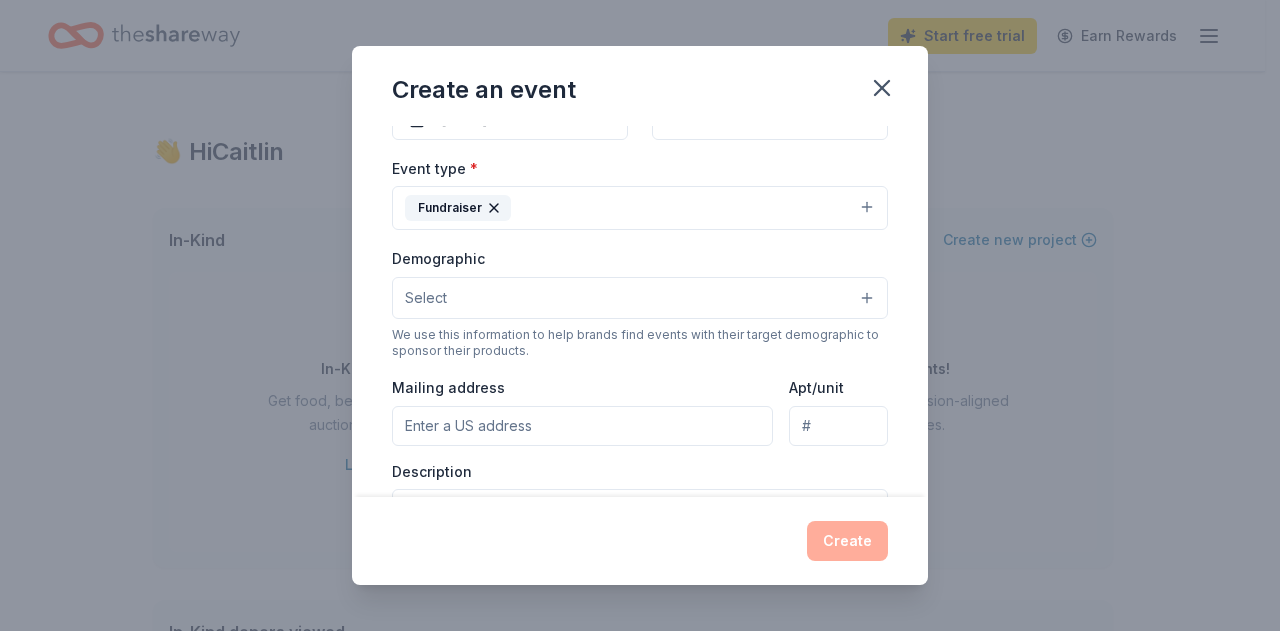 scroll, scrollTop: 300, scrollLeft: 0, axis: vertical 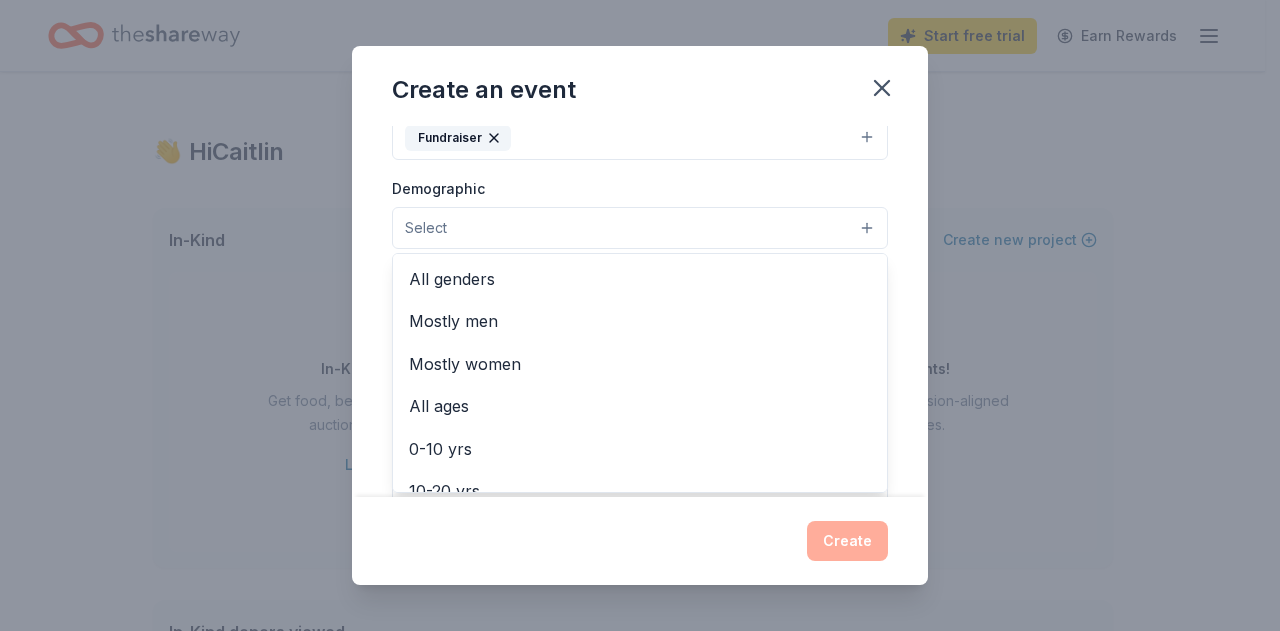 click on "Select" at bounding box center (640, 228) 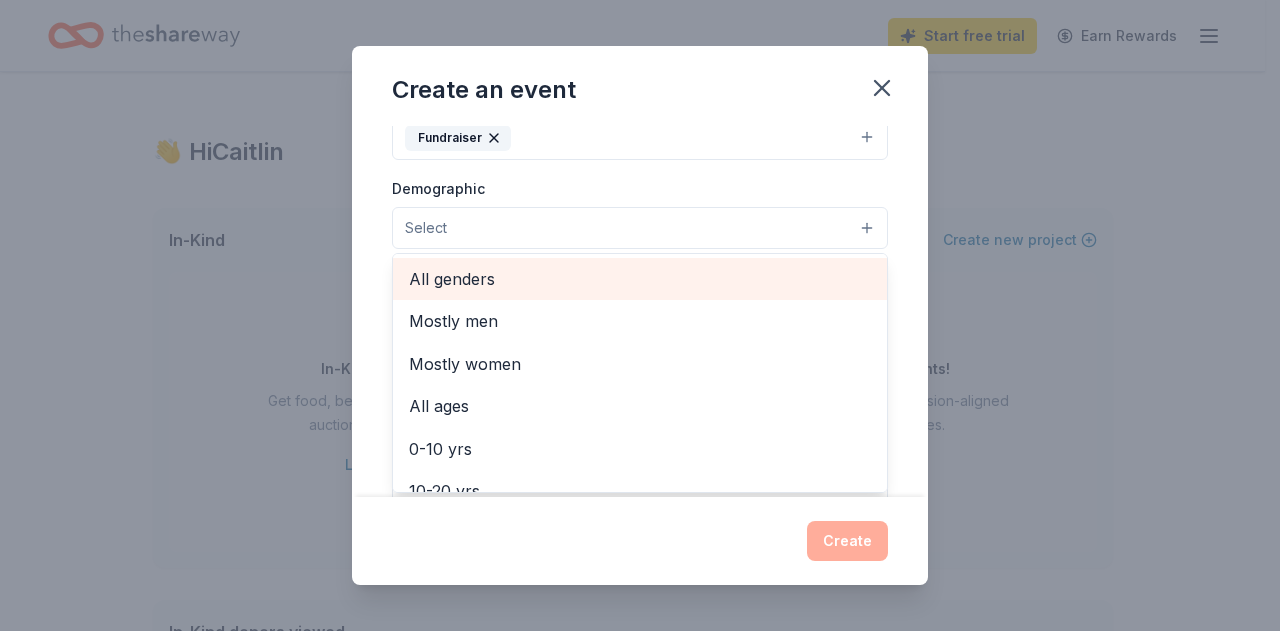 click on "All genders" at bounding box center [640, 279] 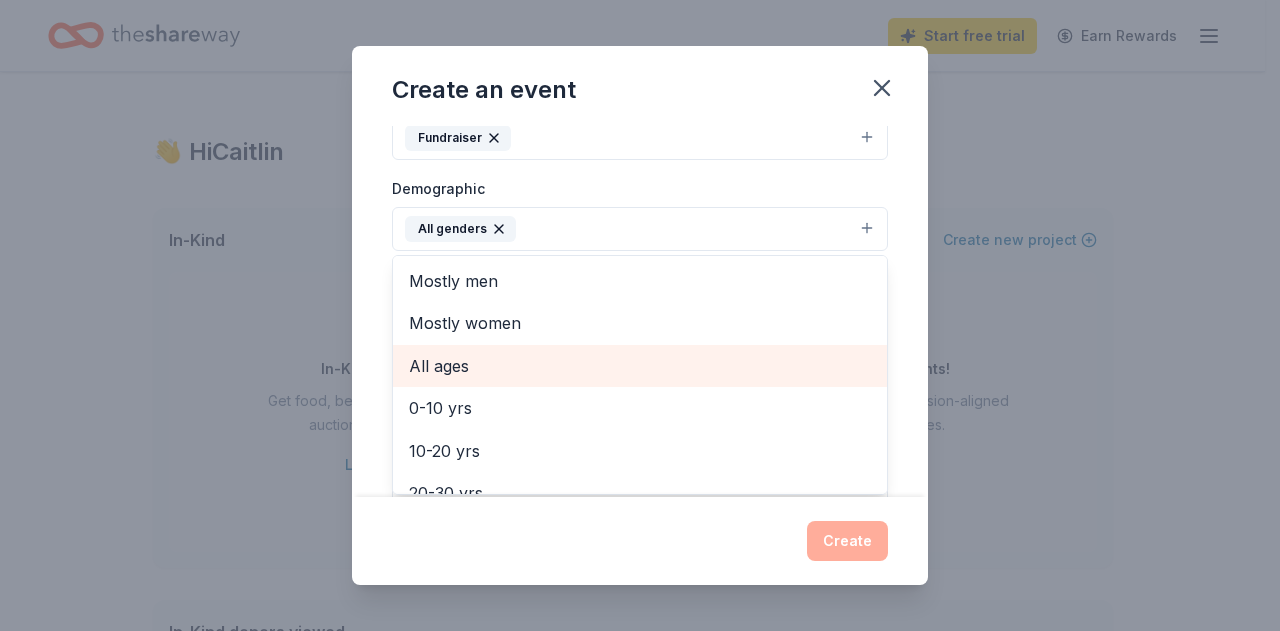 scroll, scrollTop: 100, scrollLeft: 0, axis: vertical 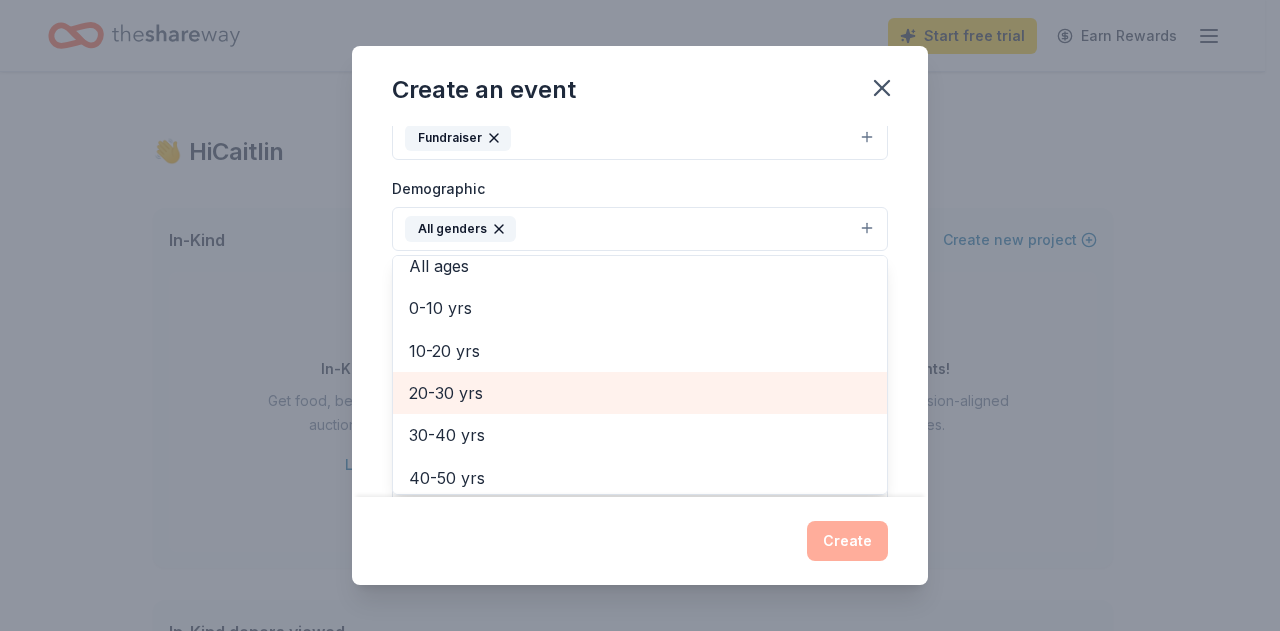 click on "20-30 yrs" at bounding box center (640, 393) 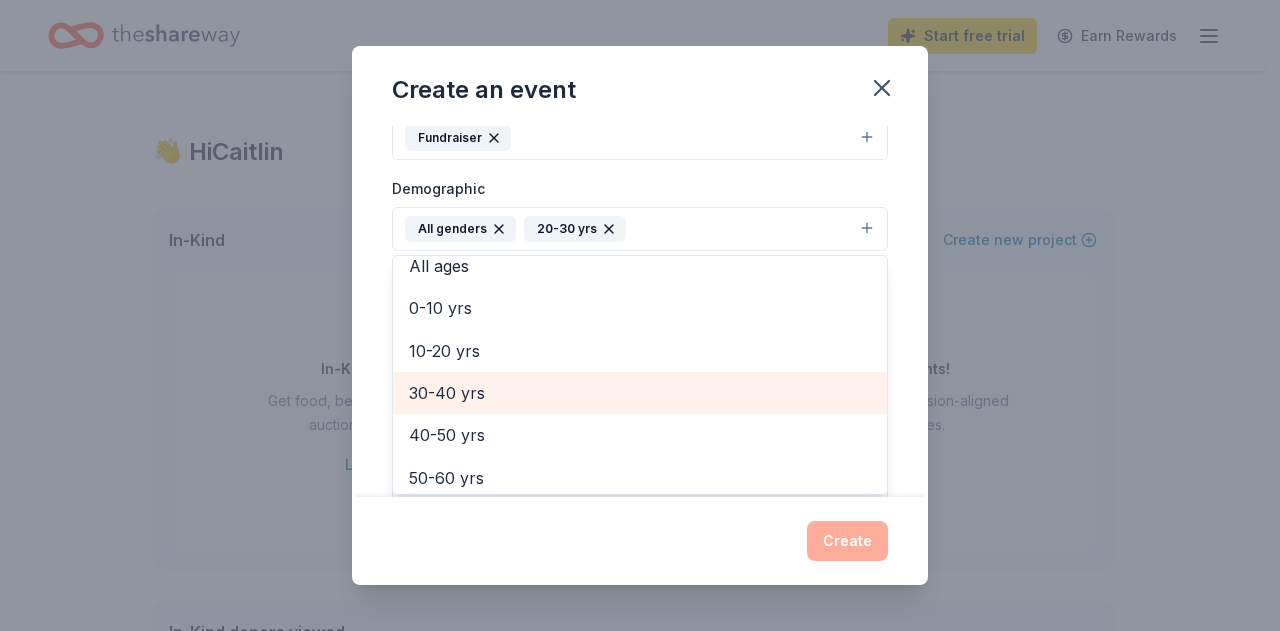 click on "30-40 yrs" at bounding box center [640, 393] 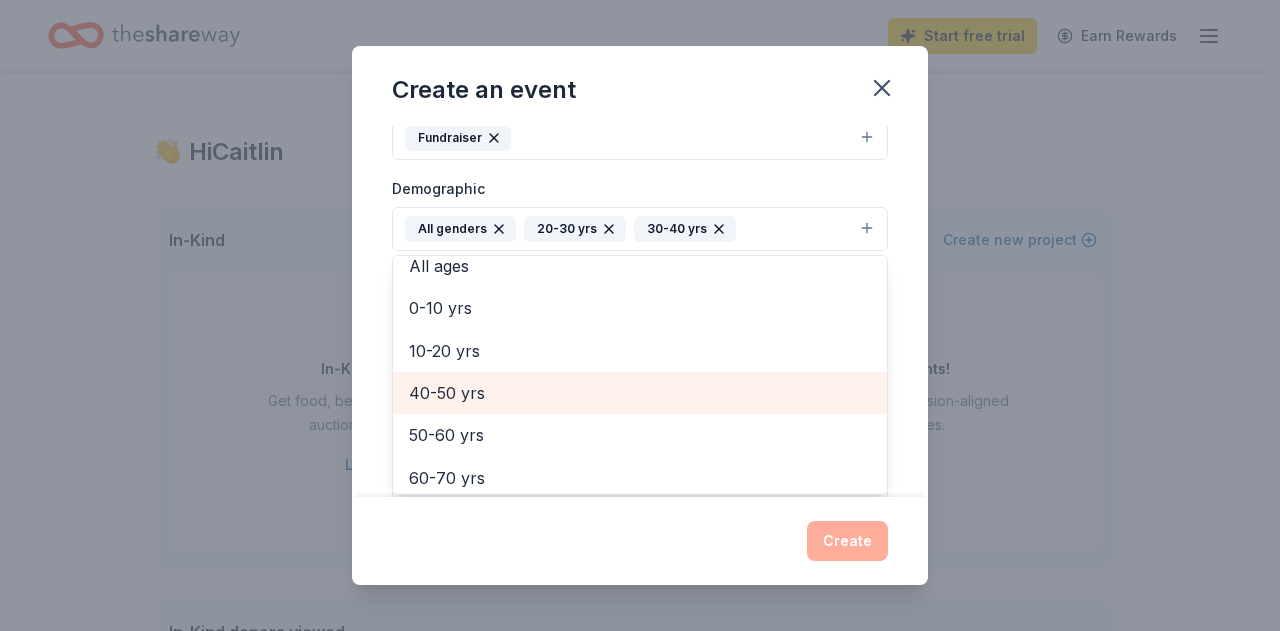 click on "40-50 yrs" at bounding box center (640, 393) 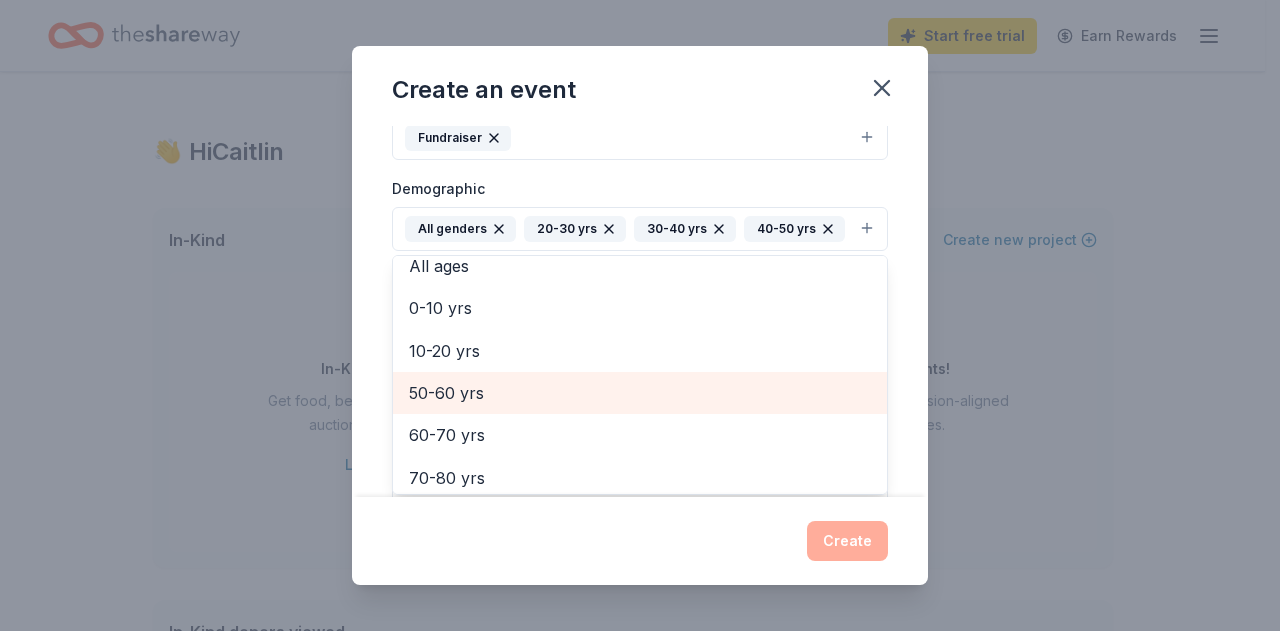 click on "50-60 yrs" at bounding box center (640, 393) 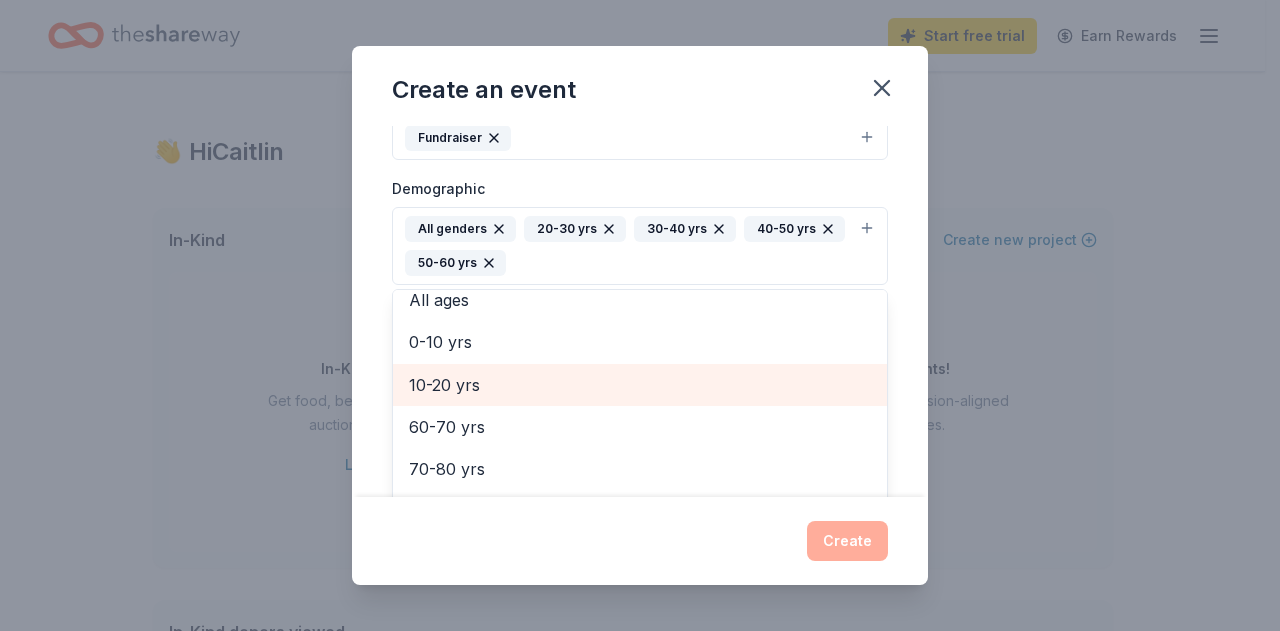 click on "10-20 yrs" at bounding box center (640, 385) 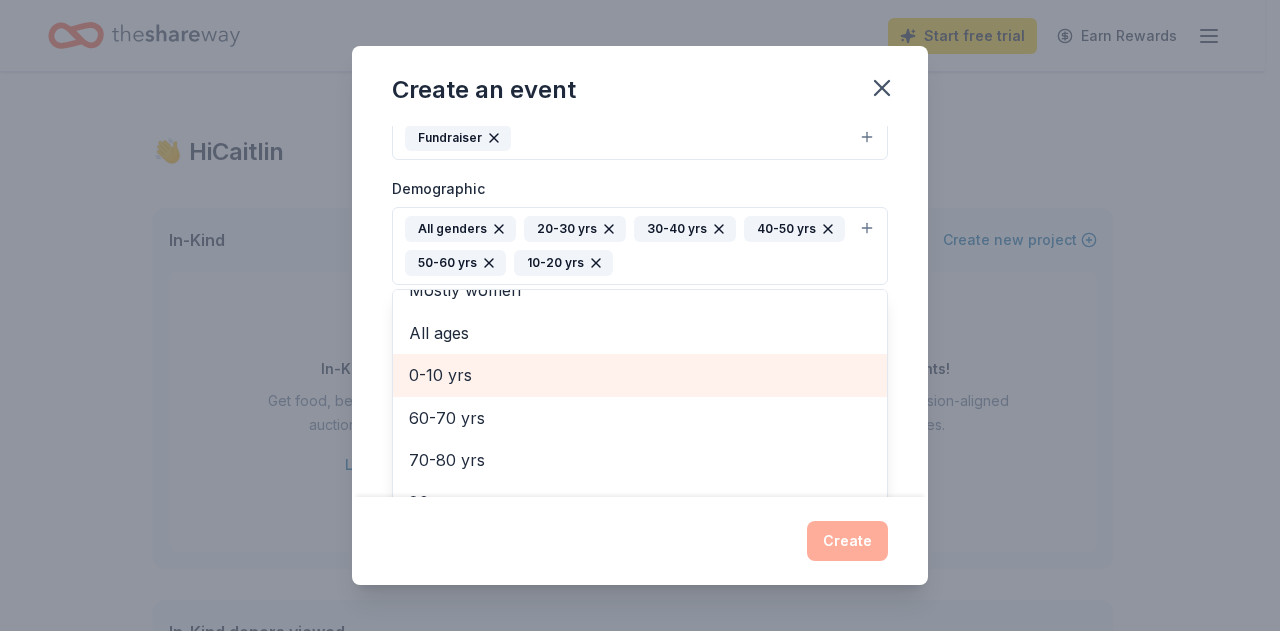 scroll, scrollTop: 66, scrollLeft: 0, axis: vertical 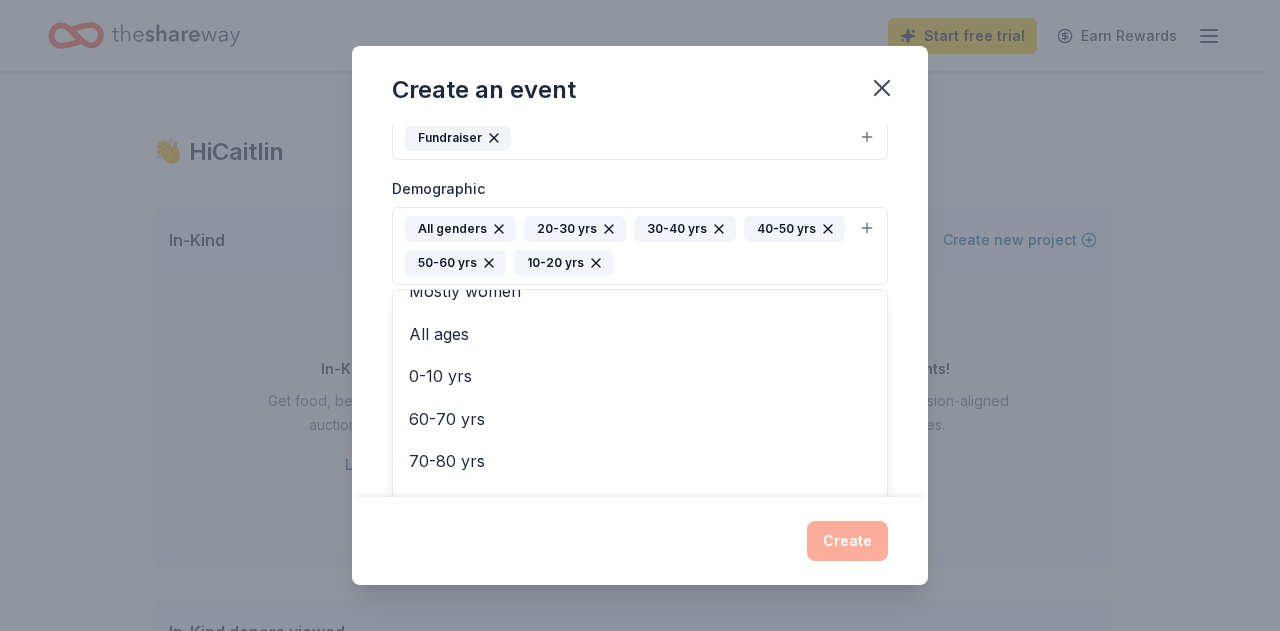 click 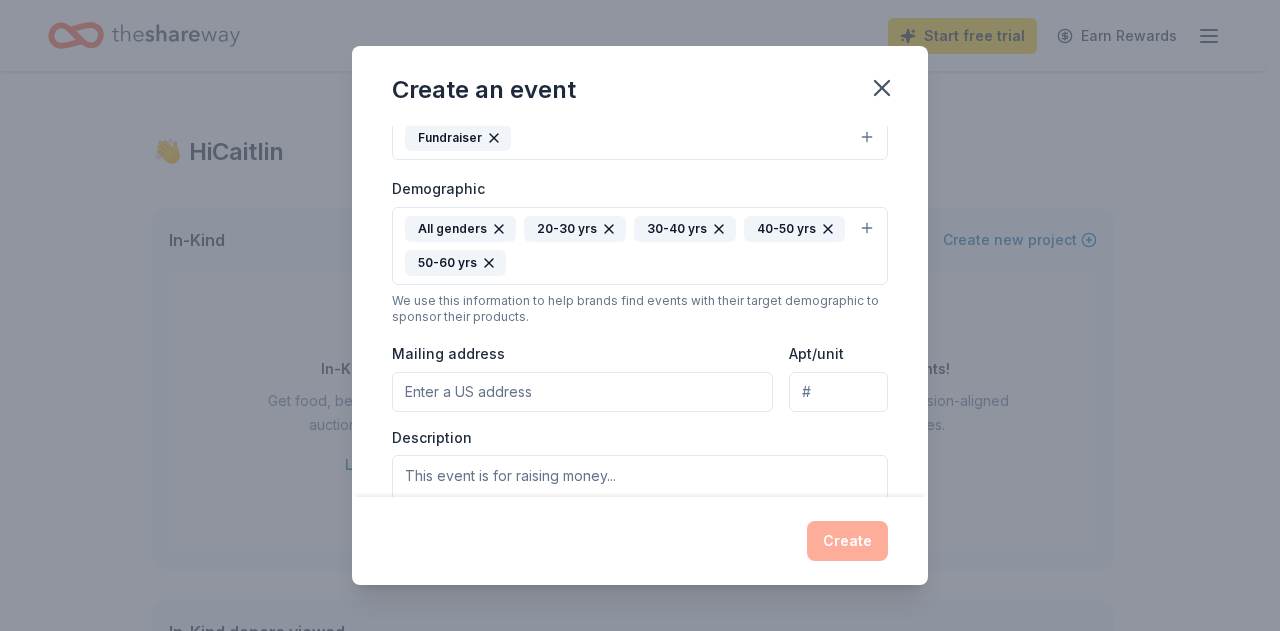 click on "All genders 20-30 yrs 30-40 yrs 40-50 yrs 50-60 yrs" at bounding box center [628, 246] 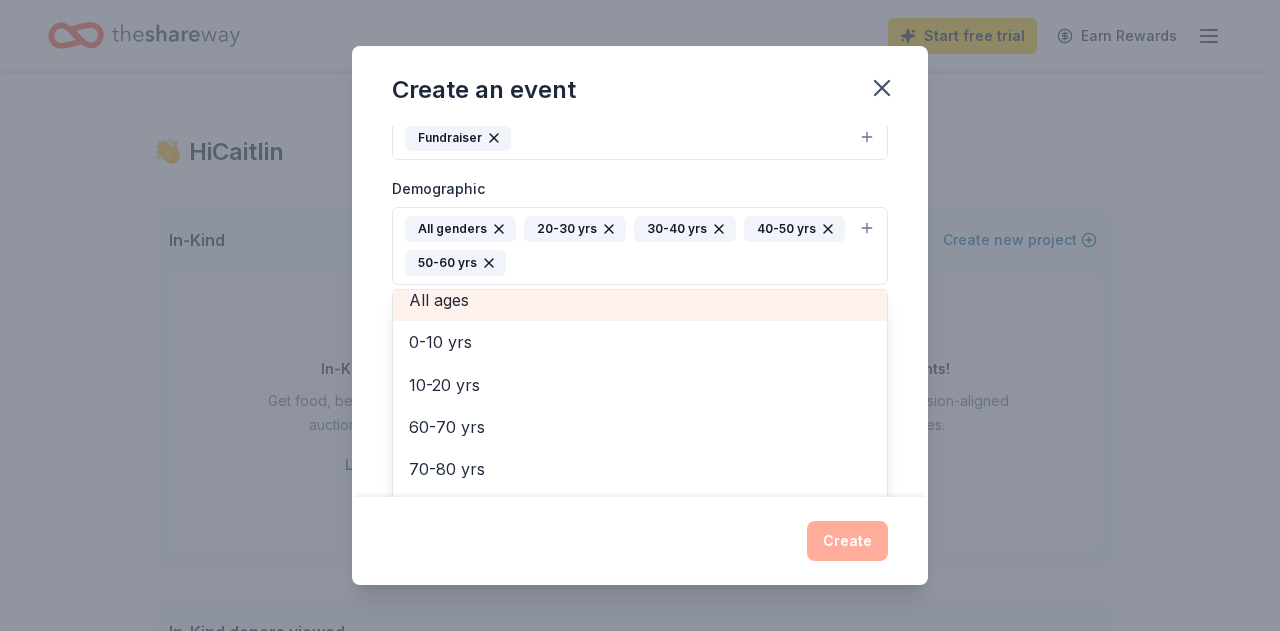 scroll, scrollTop: 108, scrollLeft: 0, axis: vertical 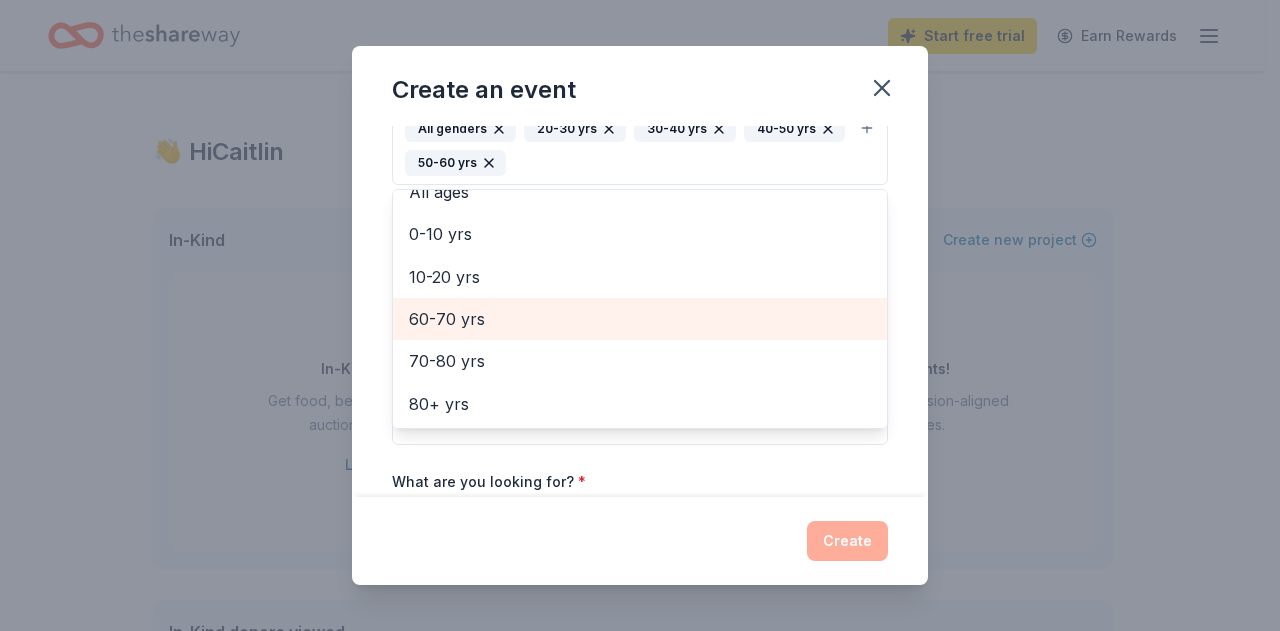 click on "60-70 yrs" at bounding box center (640, 319) 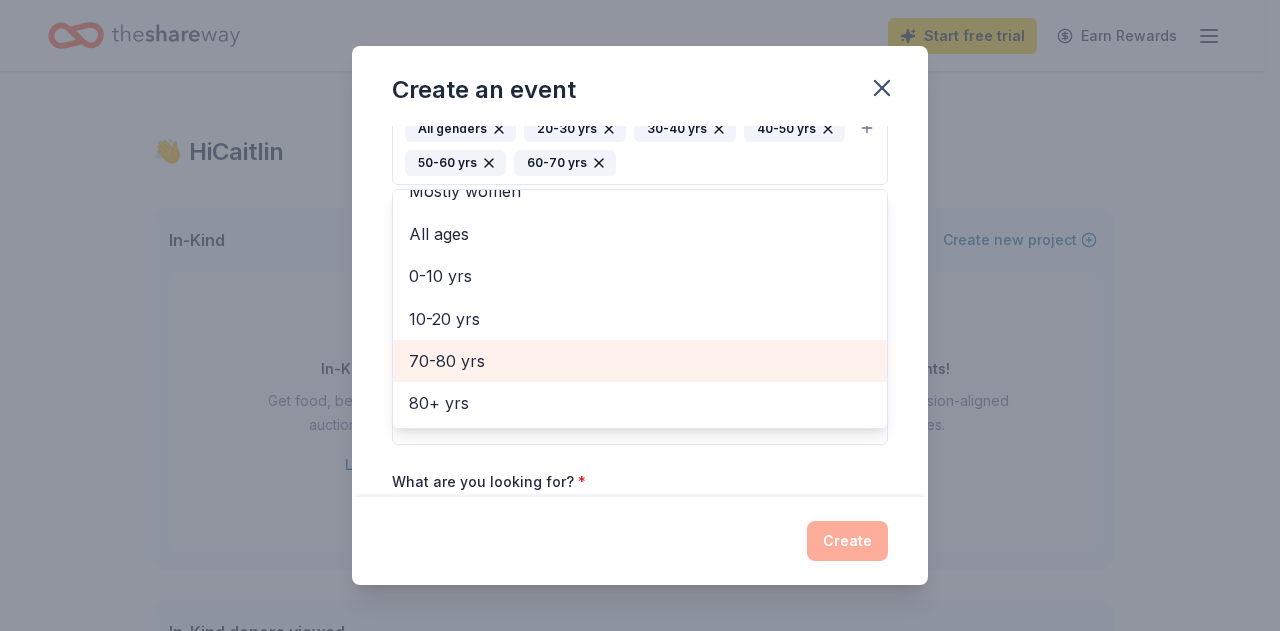 click on "70-80 yrs" at bounding box center (640, 361) 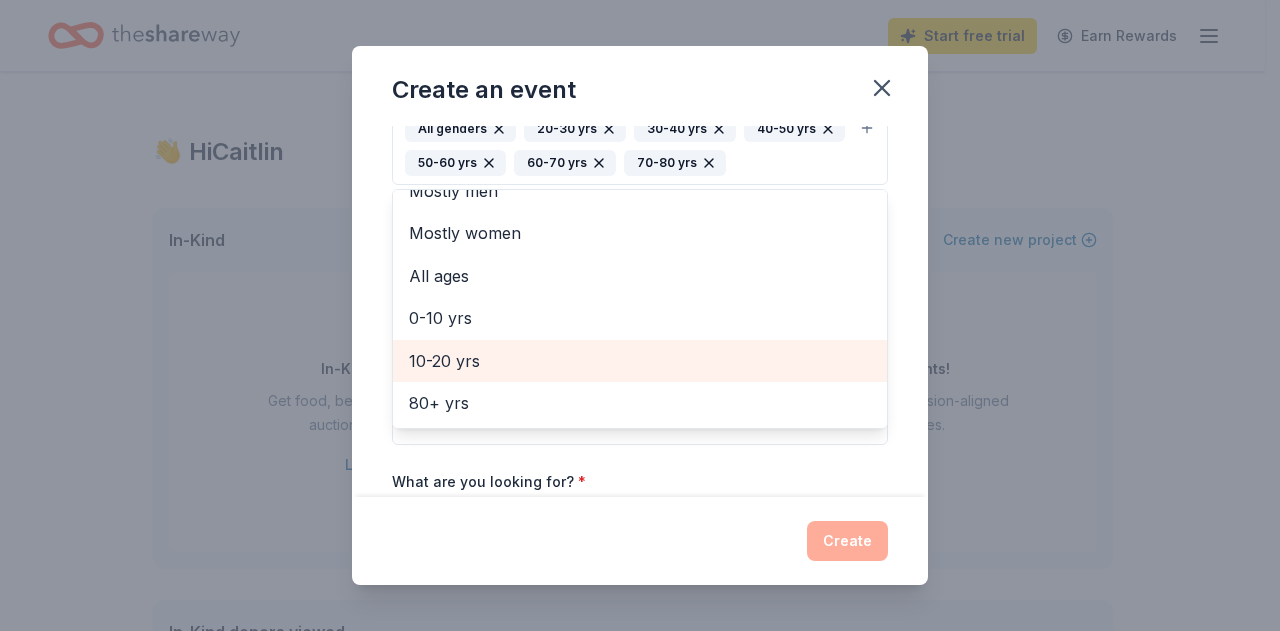 scroll, scrollTop: 23, scrollLeft: 0, axis: vertical 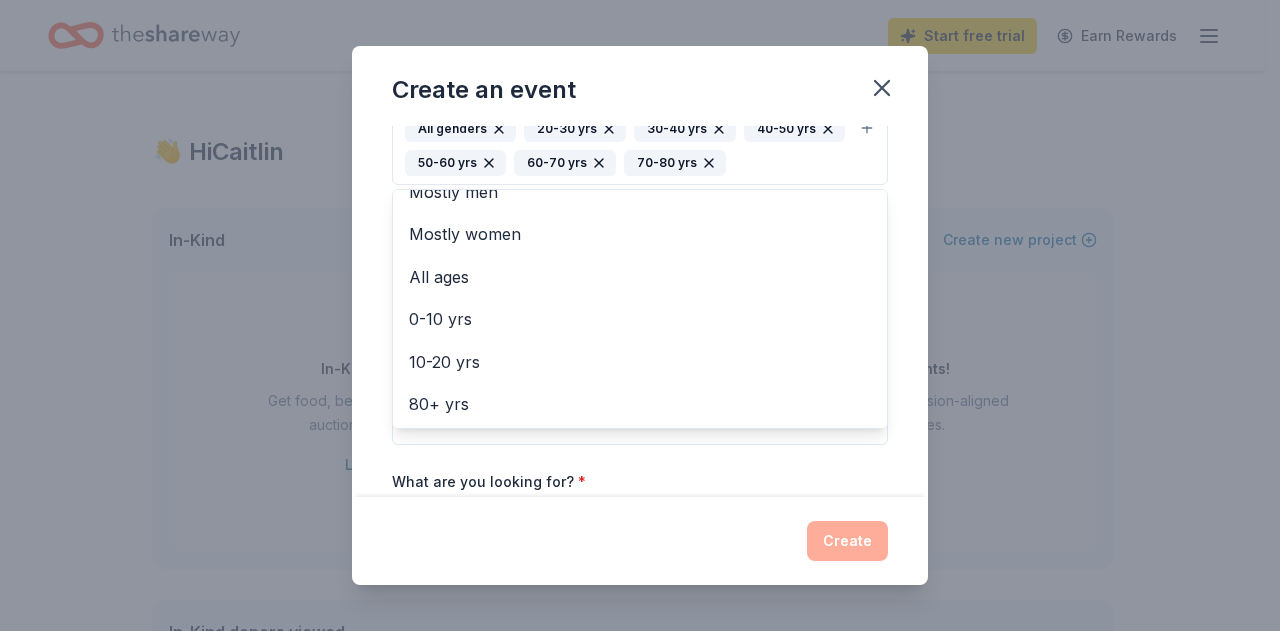 click on "Event name * Team [PERSON_NAME] 10 /100 Event website Attendance * 90 Date * [DATE] ZIP code * 60654 Event type * Fundraiser Demographic All genders 20-30 yrs 30-40 yrs 40-50 yrs 50-60 yrs 60-70 yrs 70-80 yrs Mostly men Mostly women All ages [DEMOGRAPHIC_DATA] yrs 10-20 yrs 80+ yrs We use this information to help brands find events with their target demographic to sponsor their products. Mailing address Apt/unit Description What are you looking for? * Auction & raffle Meals Snacks Desserts Alcohol Beverages Send me reminders Email me reminders of donor application deadlines Recurring event" at bounding box center [640, 311] 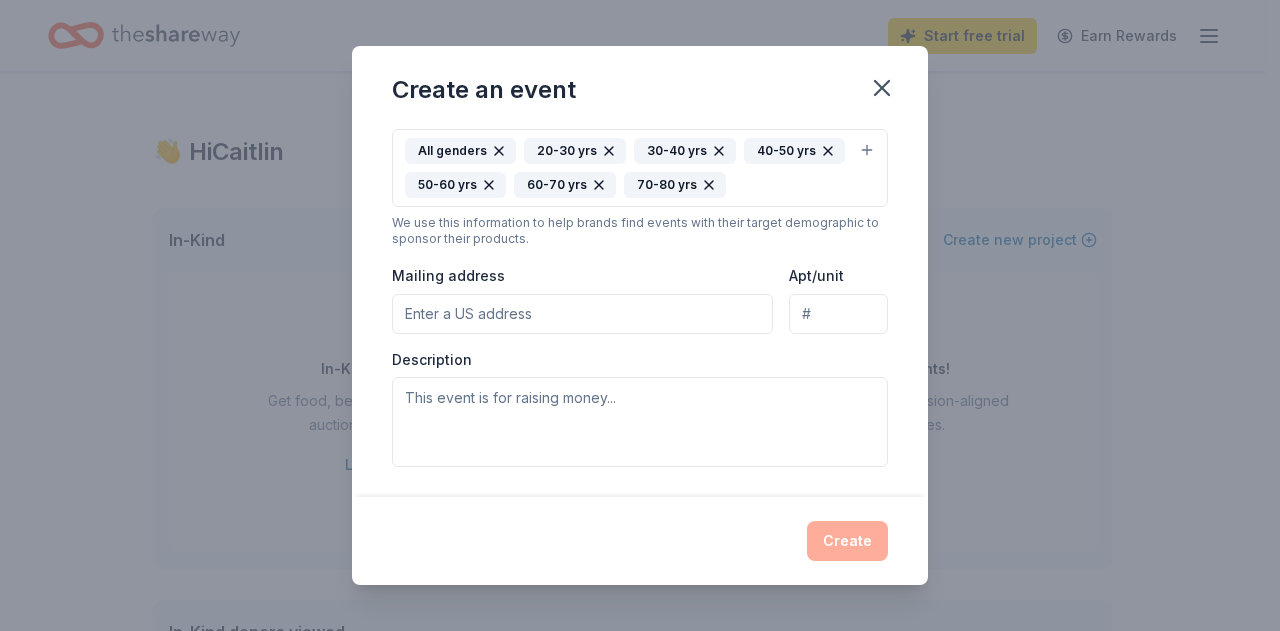 click on "Mailing address" at bounding box center [582, 314] 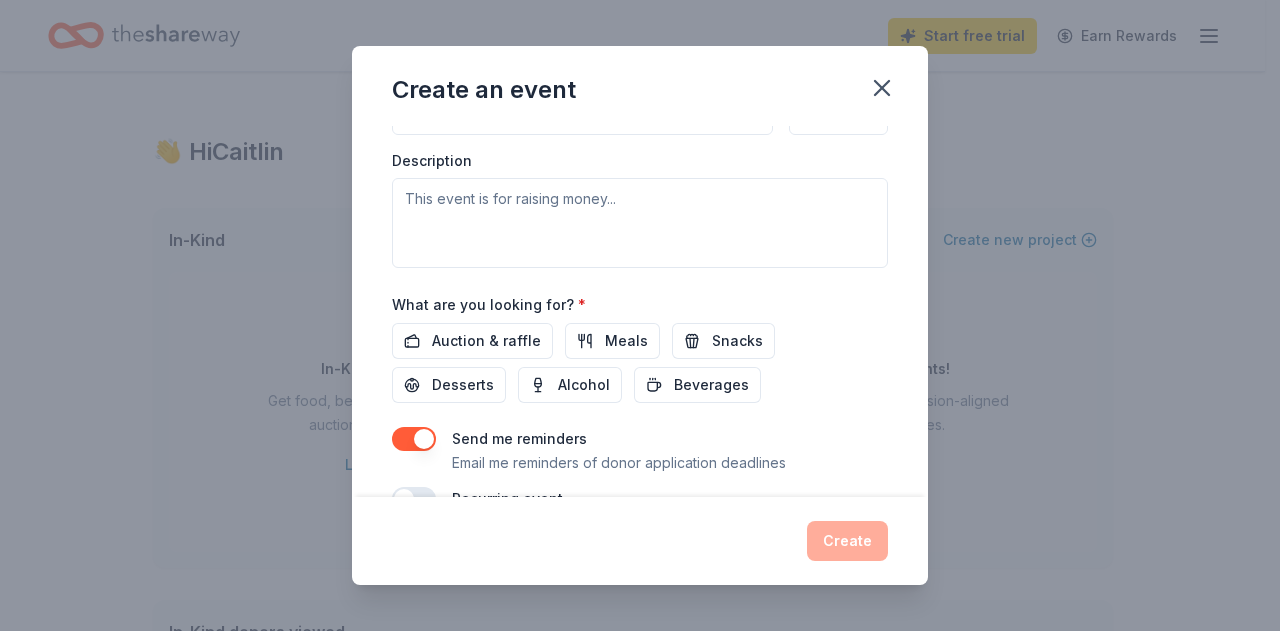 scroll, scrollTop: 578, scrollLeft: 0, axis: vertical 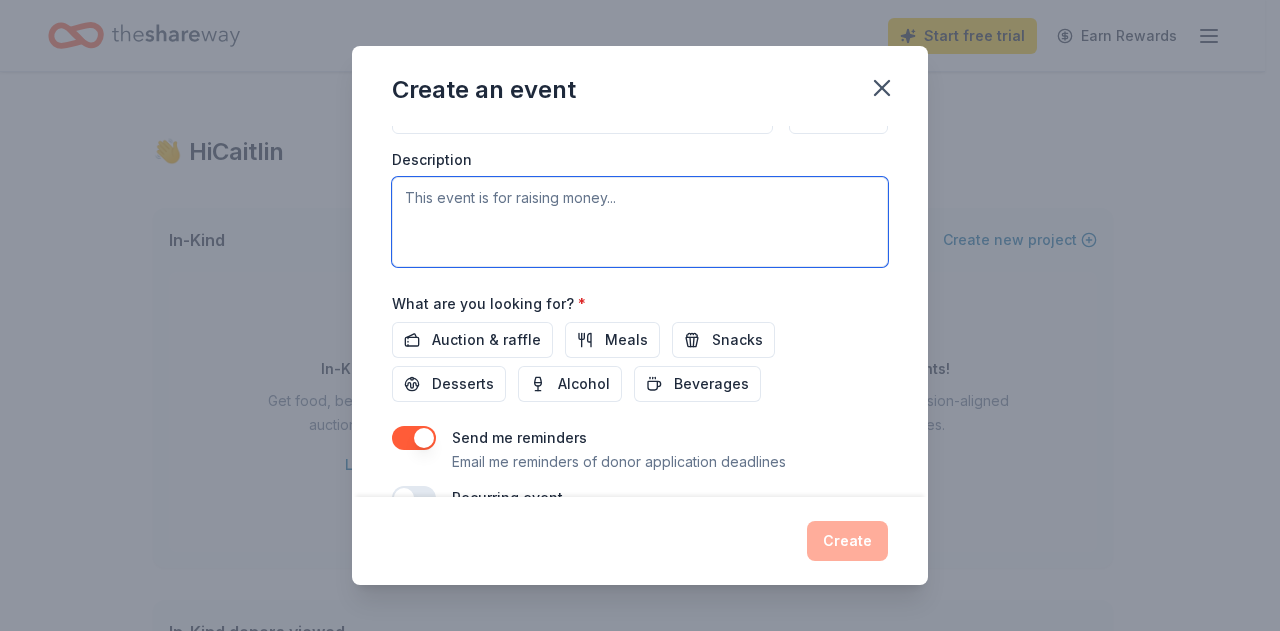 click at bounding box center [640, 222] 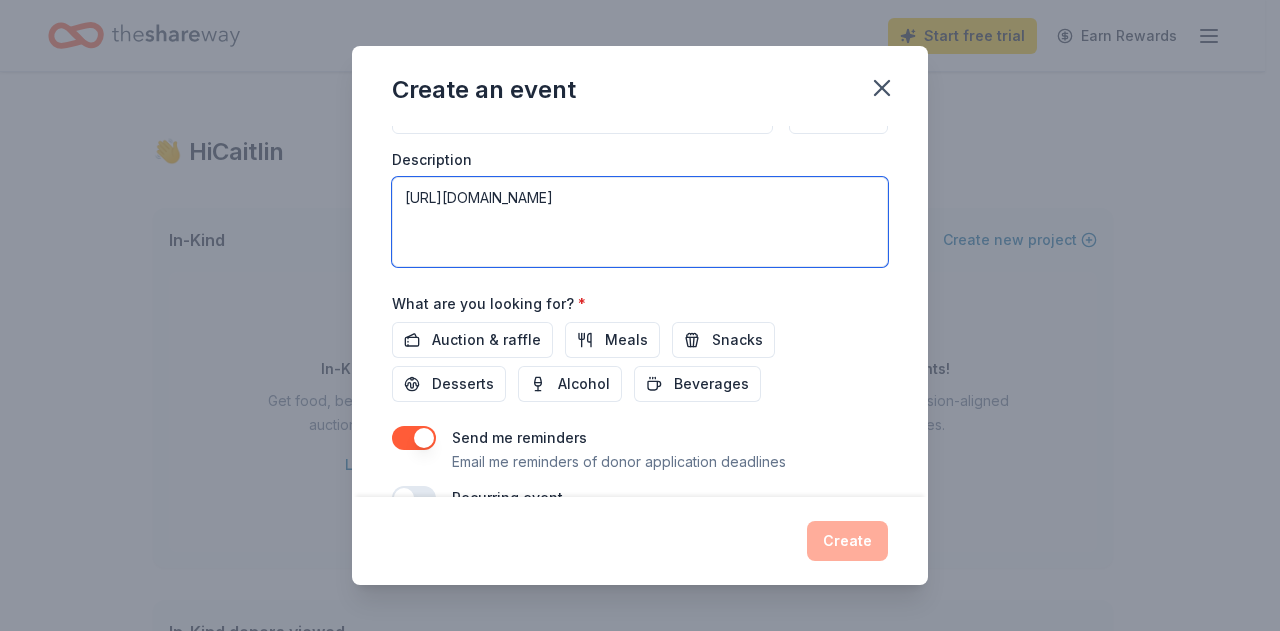 drag, startPoint x: 694, startPoint y: 190, endPoint x: 337, endPoint y: 209, distance: 357.50525 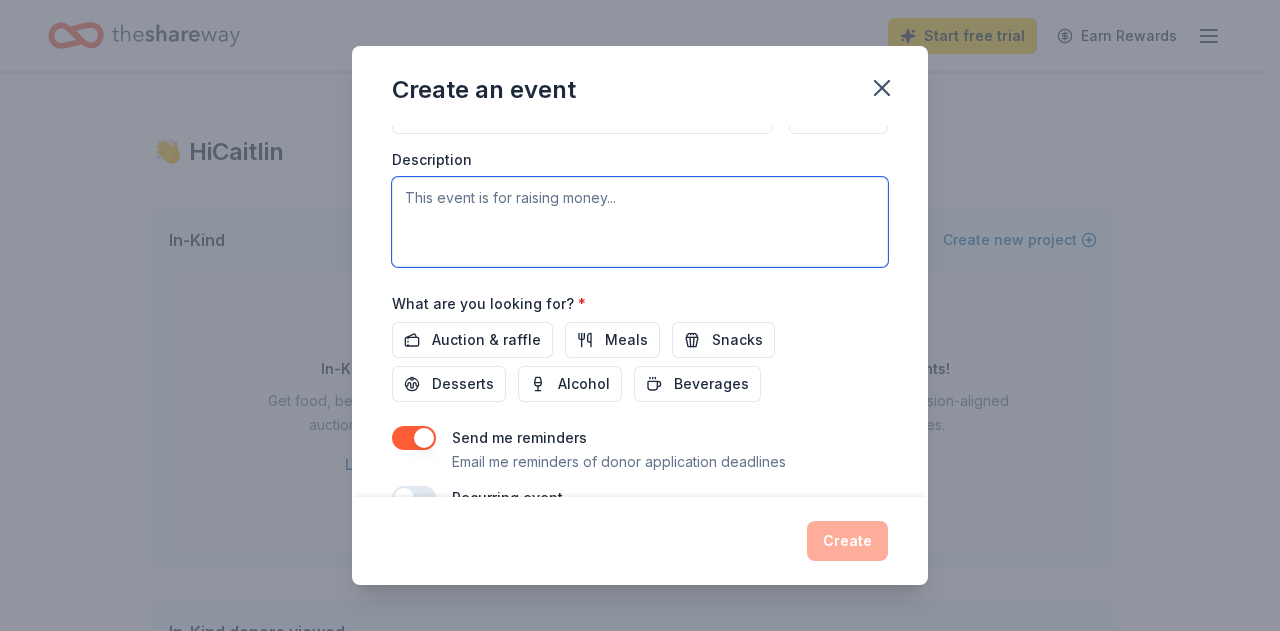 paste on "Team [PERSON_NAME] is a dedicated group of runners who raise funds and awareness for [PERSON_NAME]’s Club Chicago, a nonprofit supporting people impacted by [MEDICAL_DATA]. By training for races like the Chicago Marathon, Team [PERSON_NAME] members turn miles into meaningful impact—helping provide free programs for individuals and families facing [MEDICAL_DATA]. These programs include support groups, educational workshops, healthy lifestyle activities, and community events. Team [PERSON_NAME] runners embody strength, compassion, and determination, creating a powerful sense of purpose with every step. Their efforts ensure no one has to face [MEDICAL_DATA] alone, bringing hope and healing to thousands across the [GEOGRAPHIC_DATA] area." 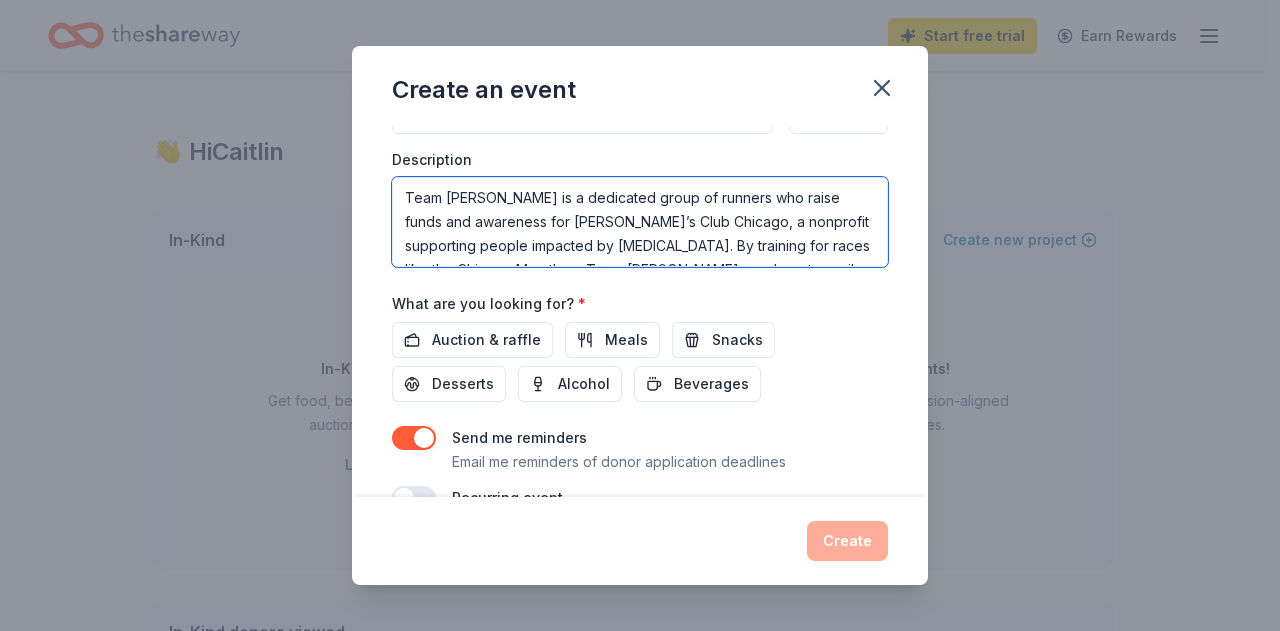 scroll, scrollTop: 180, scrollLeft: 0, axis: vertical 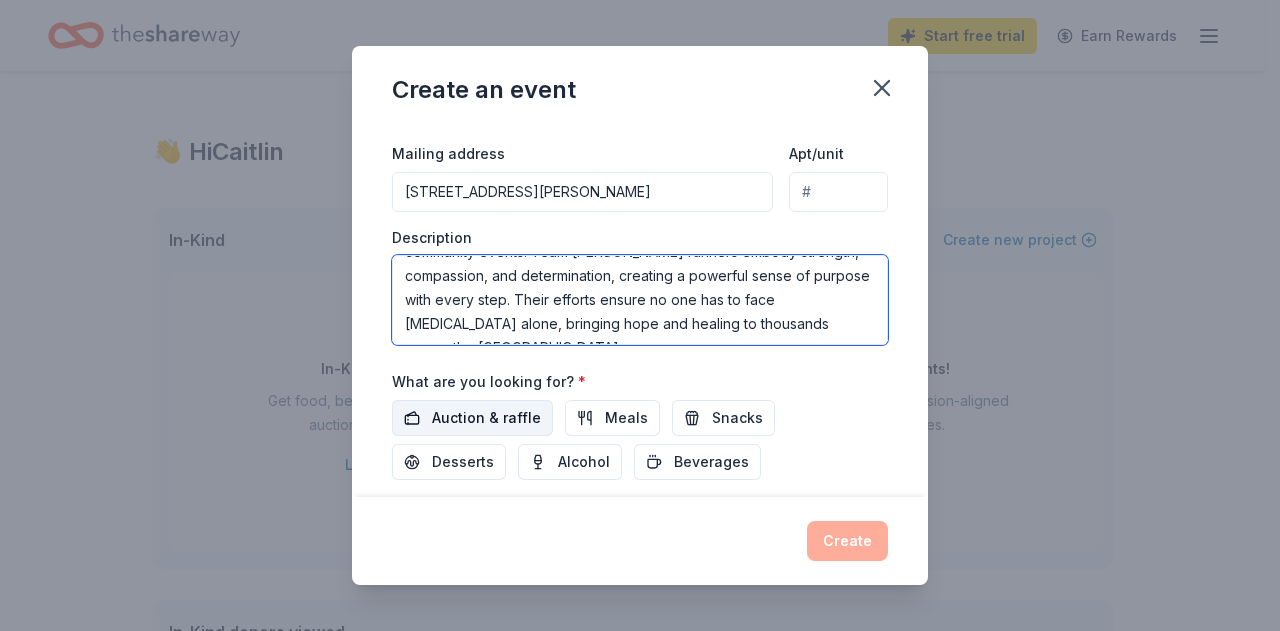 type on "Team [PERSON_NAME] is a dedicated group of runners who raise funds and awareness for [PERSON_NAME]’s Club Chicago, a nonprofit supporting people impacted by [MEDICAL_DATA]. By training for races like the Chicago Marathon, Team [PERSON_NAME] members turn miles into meaningful impact—helping provide free programs for individuals and families facing [MEDICAL_DATA]. These programs include support groups, educational workshops, healthy lifestyle activities, and community events. Team [PERSON_NAME] runners embody strength, compassion, and determination, creating a powerful sense of purpose with every step. Their efforts ensure no one has to face [MEDICAL_DATA] alone, bringing hope and healing to thousands across the [GEOGRAPHIC_DATA] area." 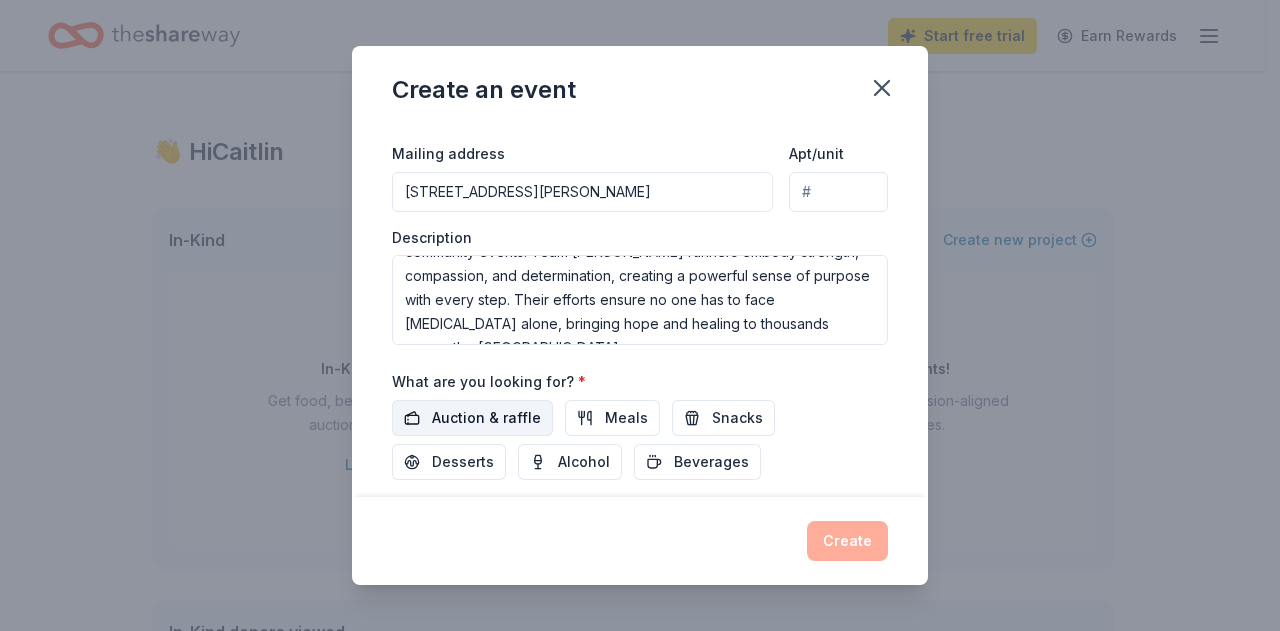 click on "Auction & raffle" at bounding box center (472, 418) 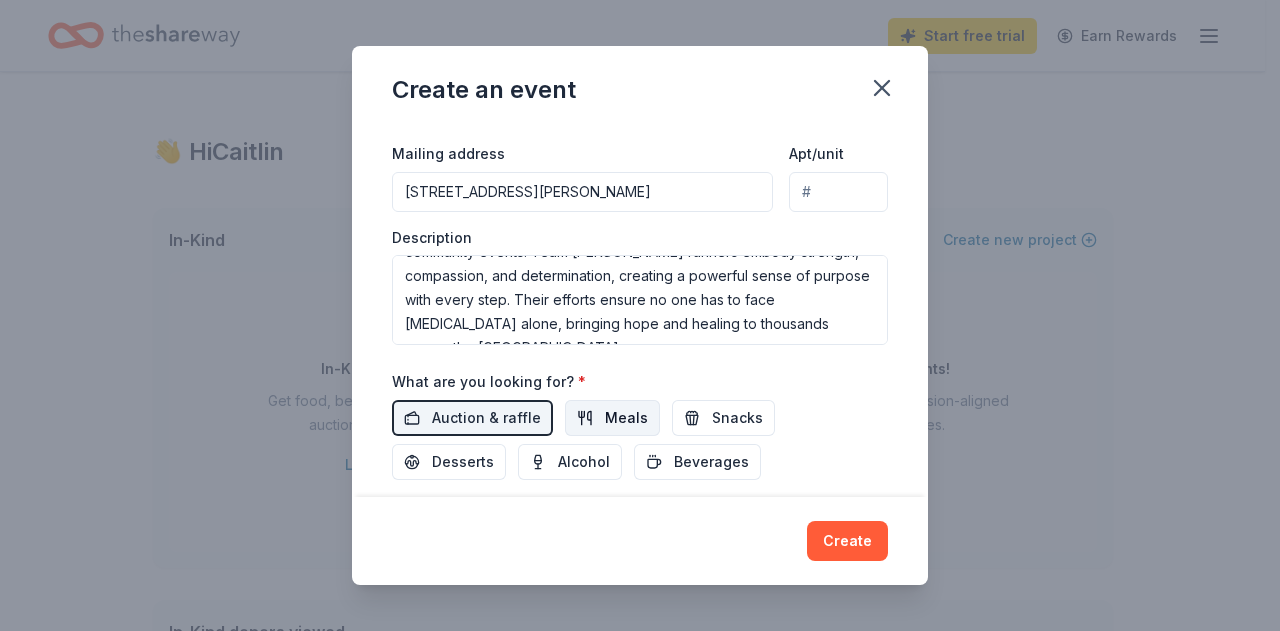 click on "Meals" at bounding box center (612, 418) 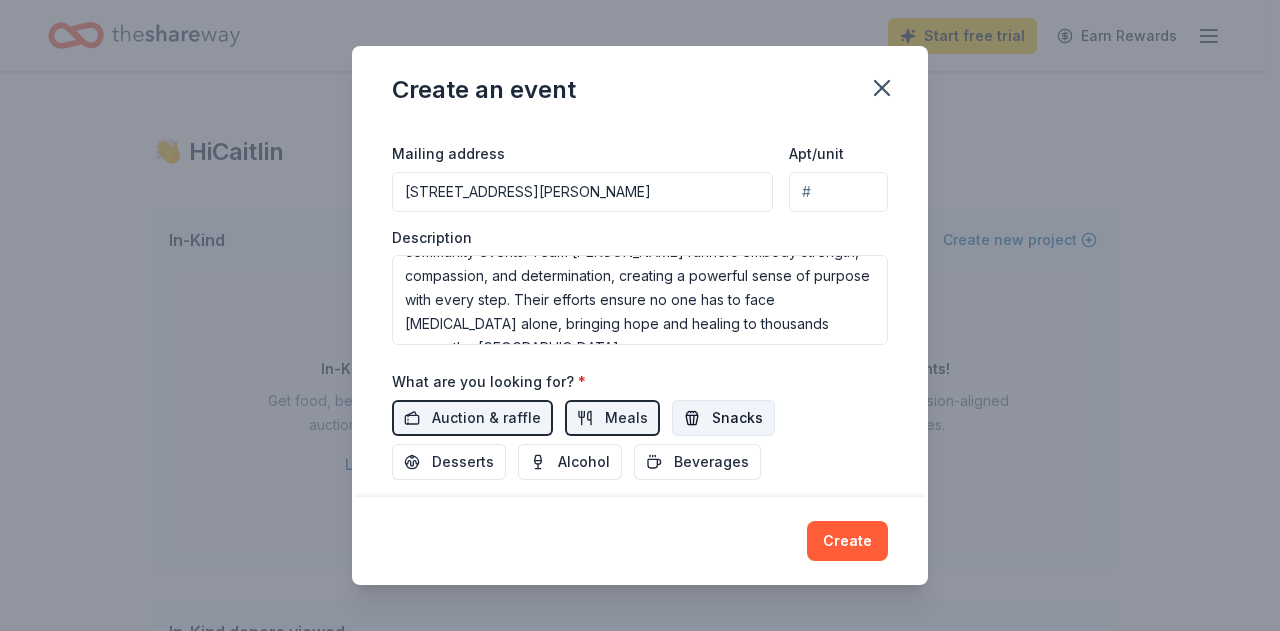 click on "Snacks" at bounding box center (723, 418) 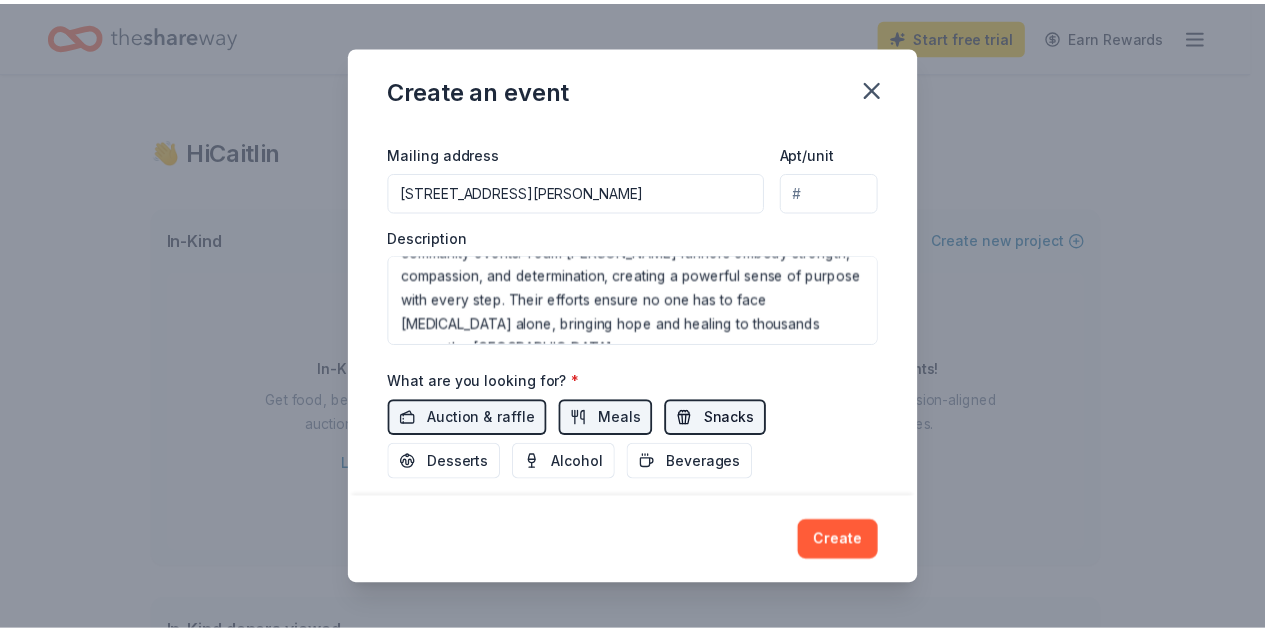 scroll, scrollTop: 616, scrollLeft: 0, axis: vertical 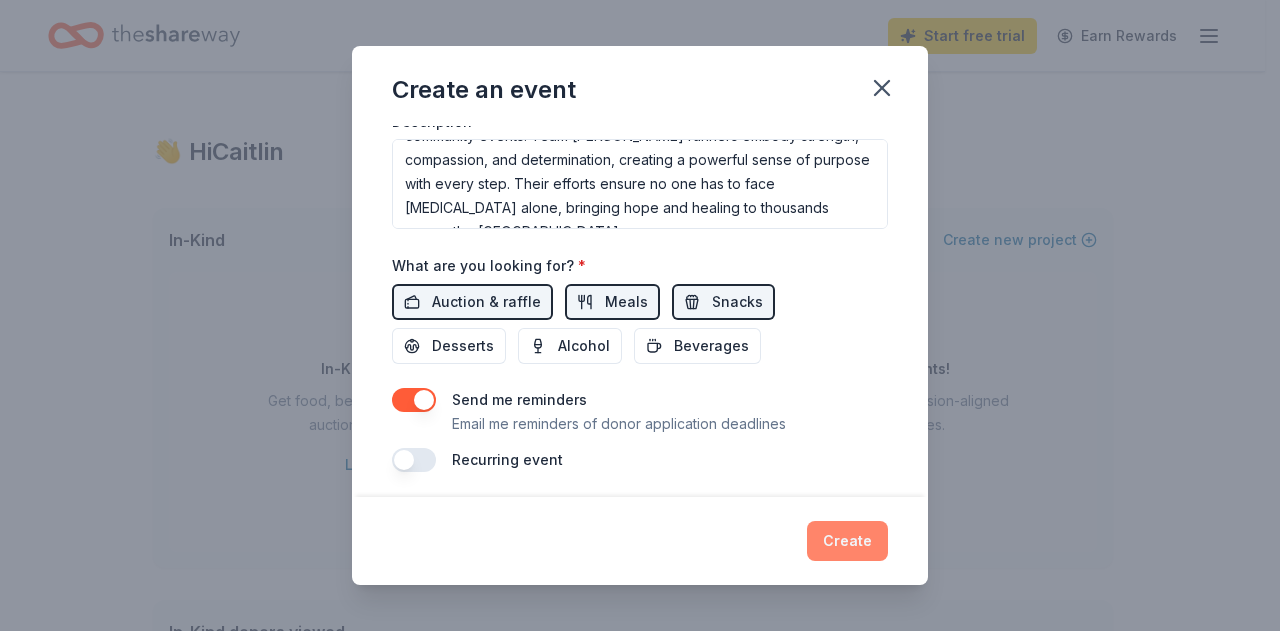 click on "Create" at bounding box center [847, 541] 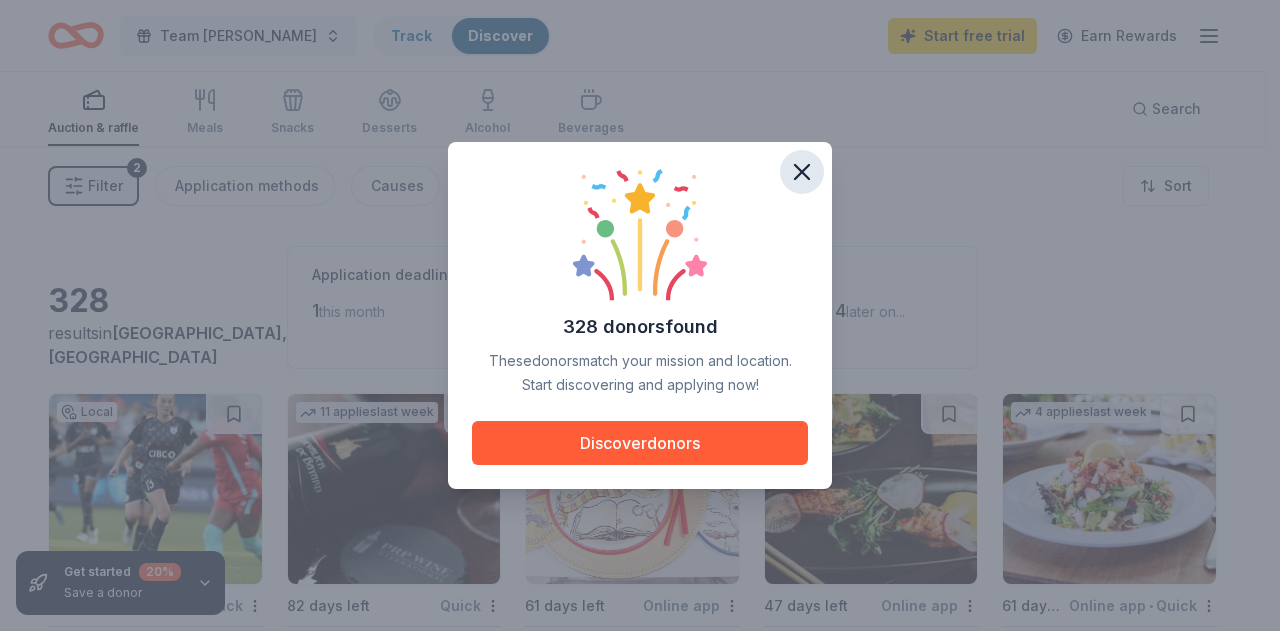 click 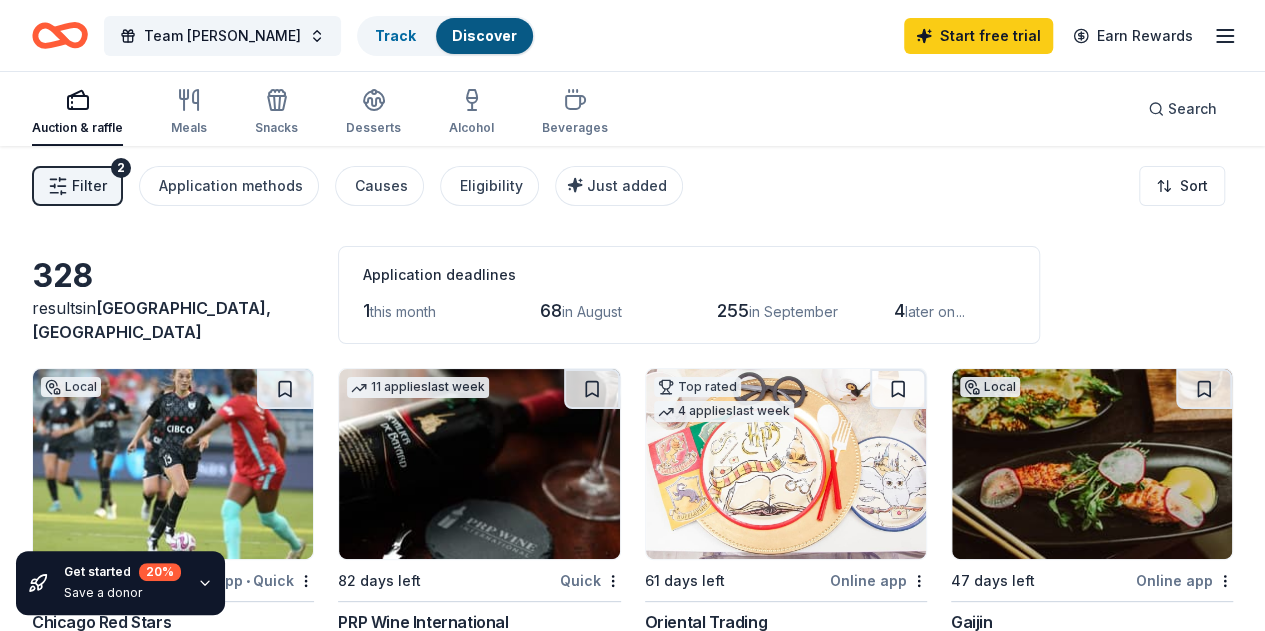 scroll, scrollTop: 0, scrollLeft: 0, axis: both 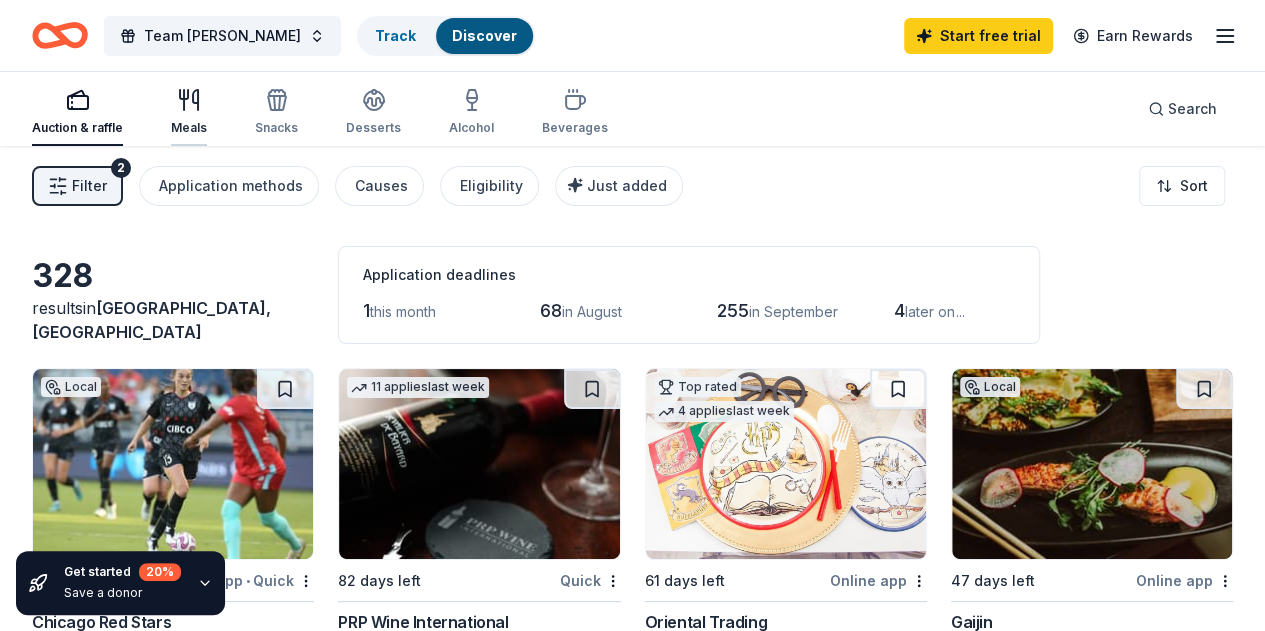 click on "Meals" at bounding box center [189, 112] 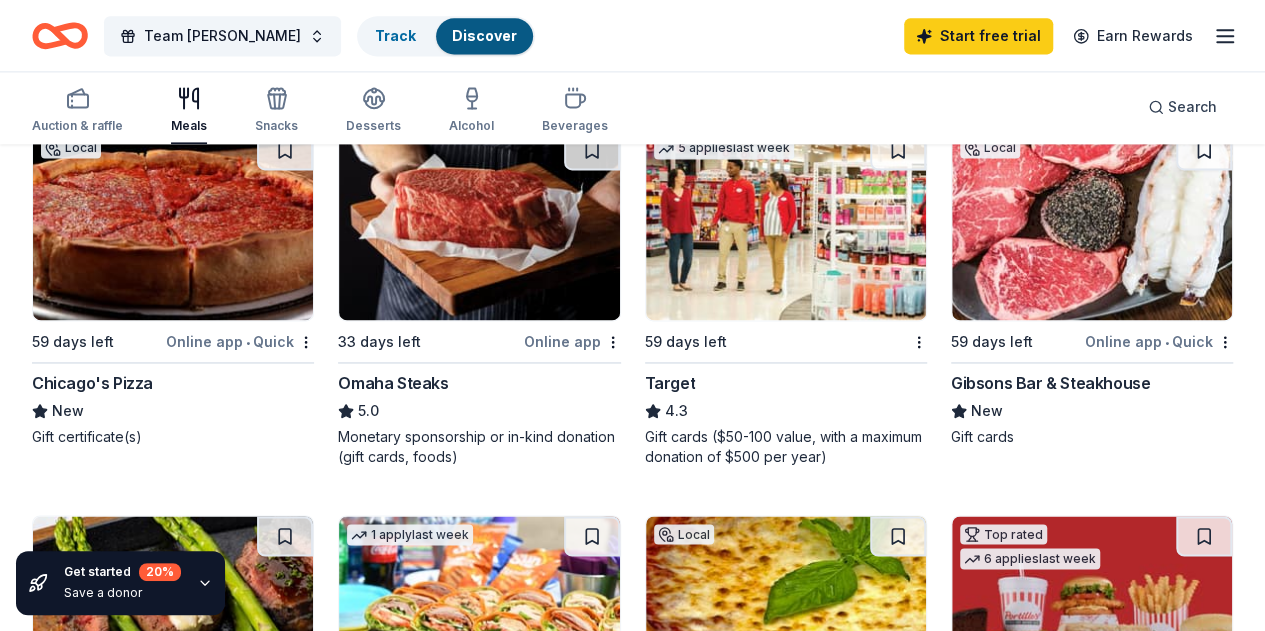 scroll, scrollTop: 1400, scrollLeft: 0, axis: vertical 